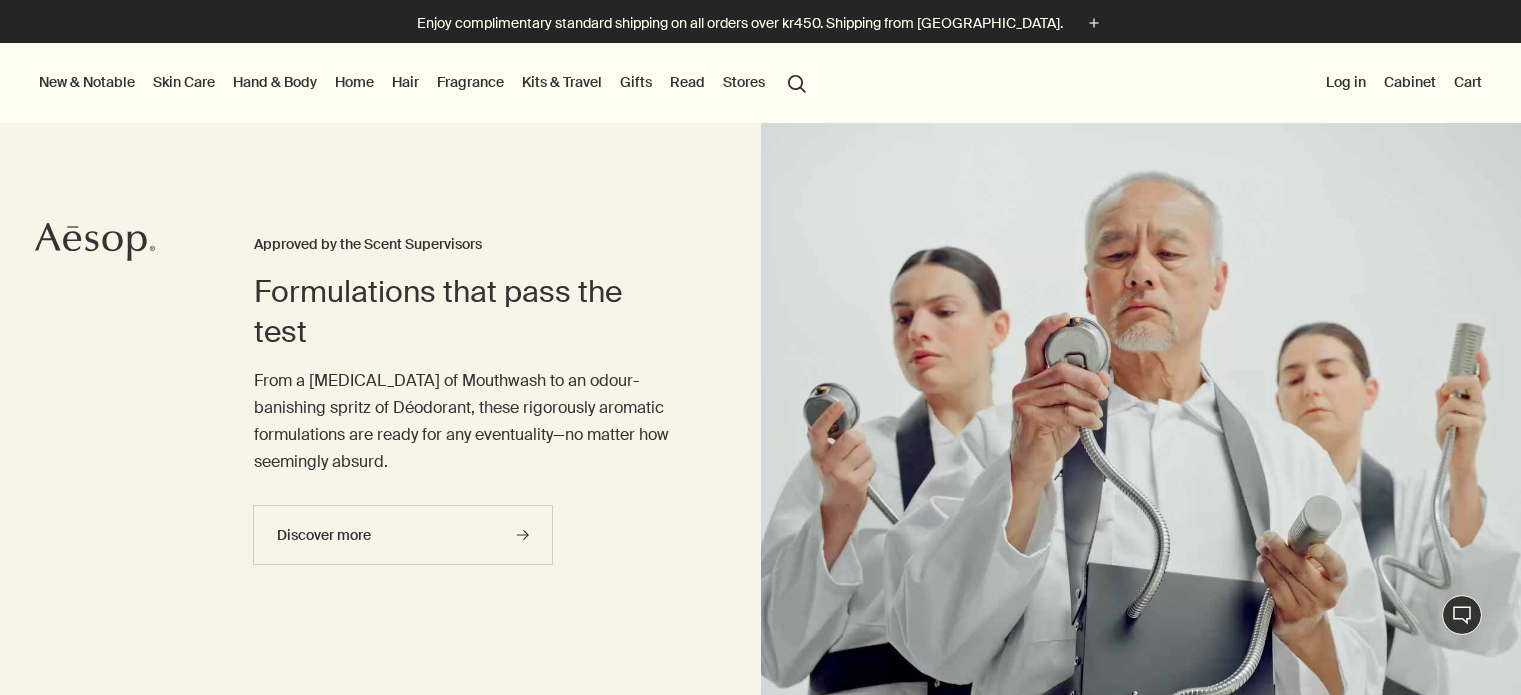 scroll, scrollTop: 0, scrollLeft: 0, axis: both 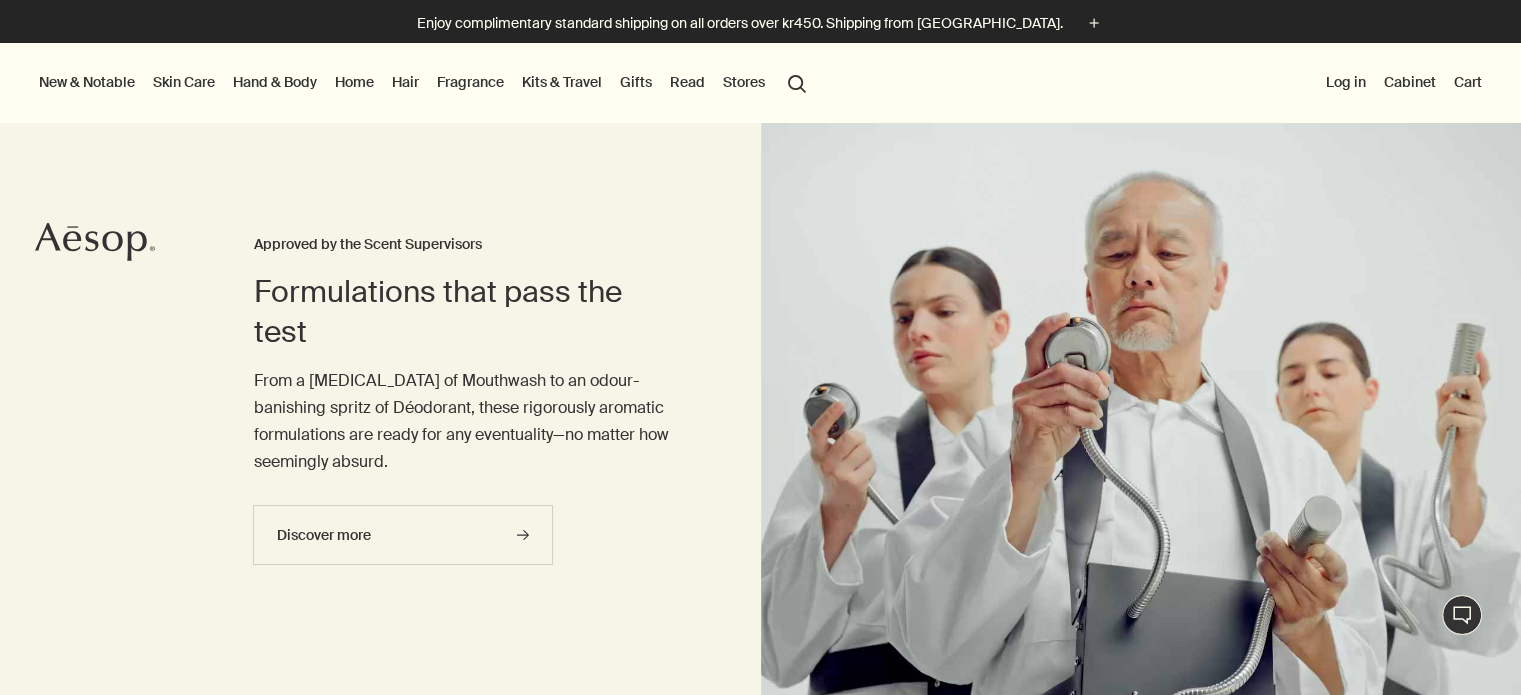 click on "Fragrance" at bounding box center (470, 82) 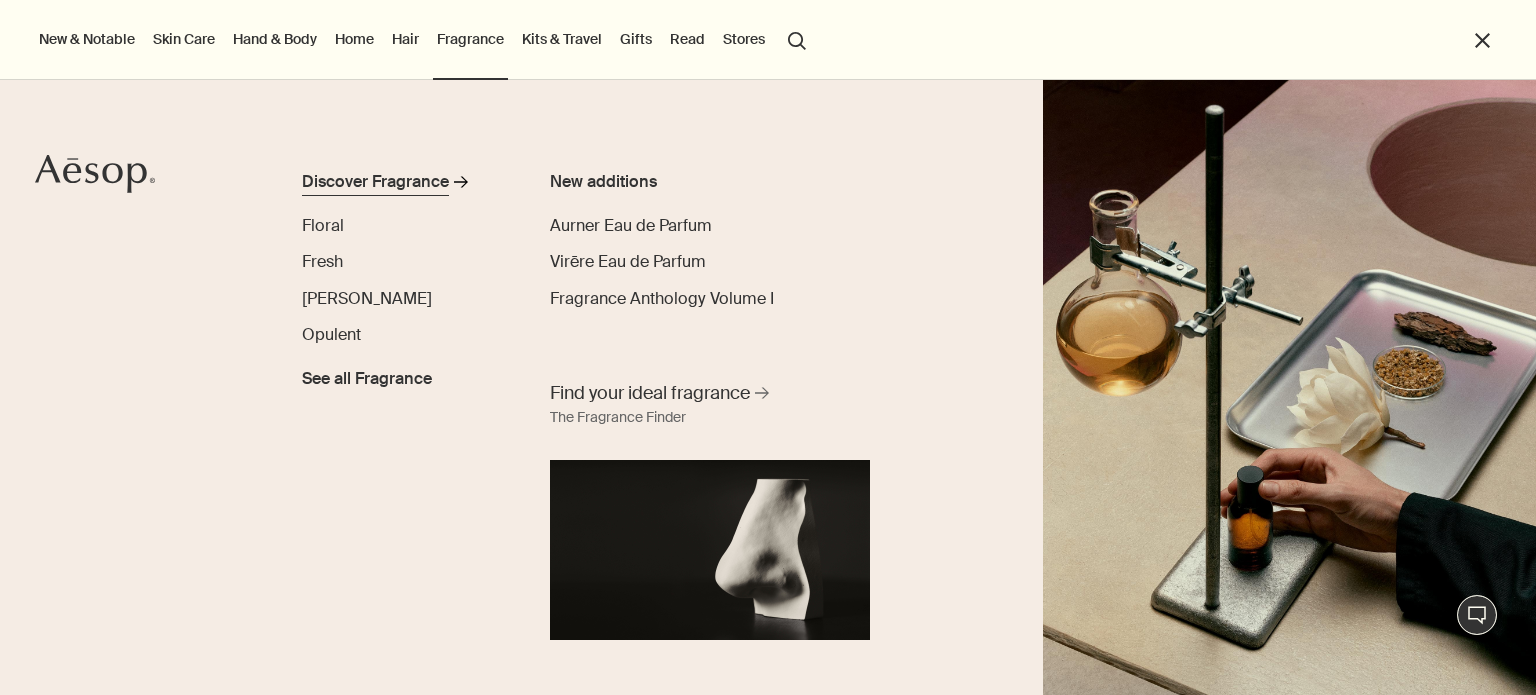 click on "Discover Fragrance" at bounding box center (375, 182) 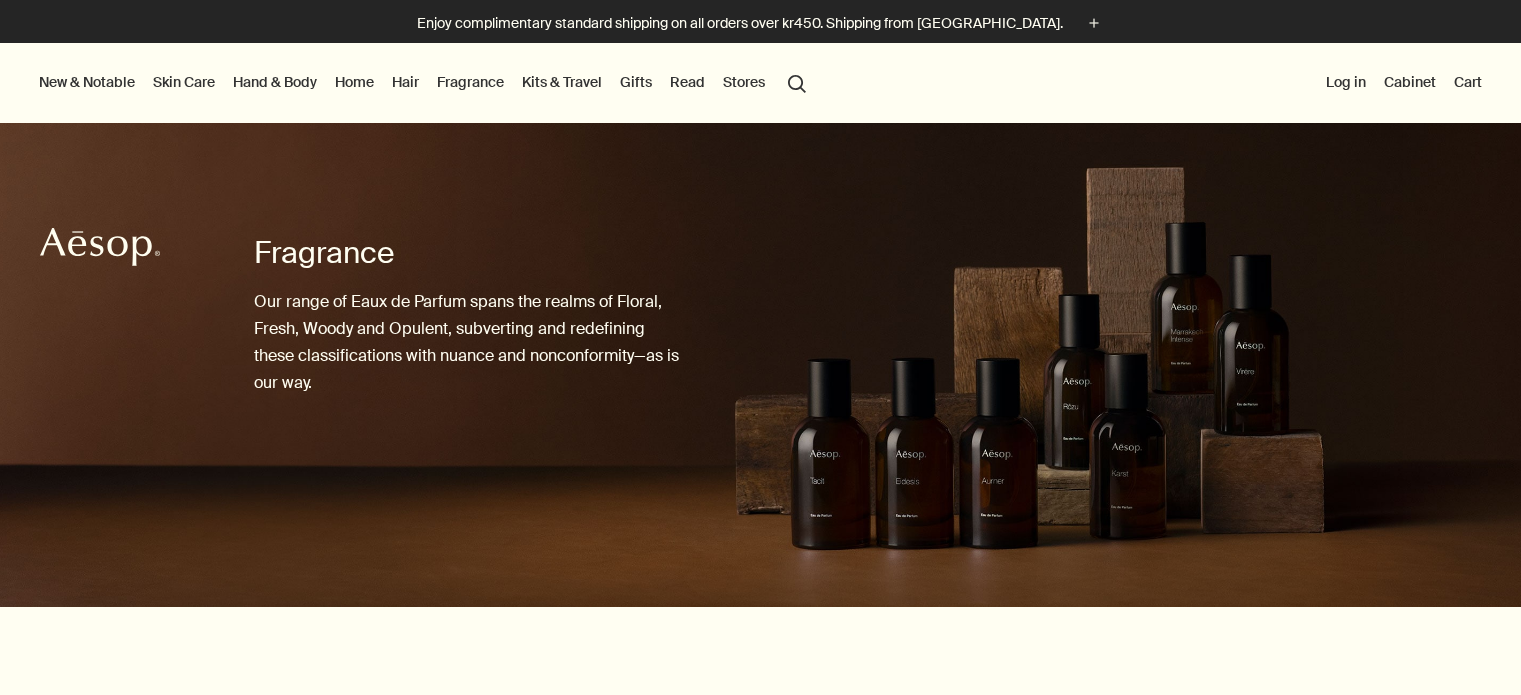 scroll, scrollTop: 0, scrollLeft: 0, axis: both 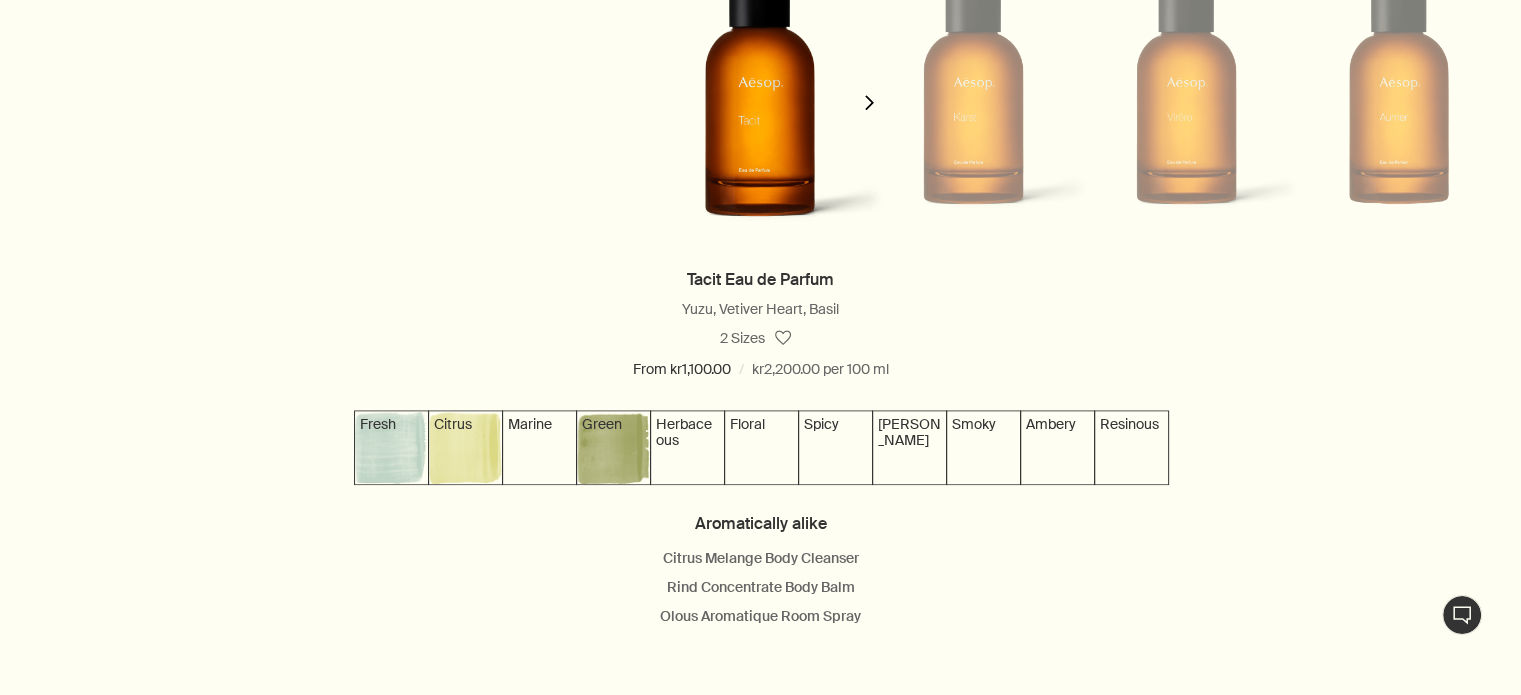click at bounding box center [973, 83] 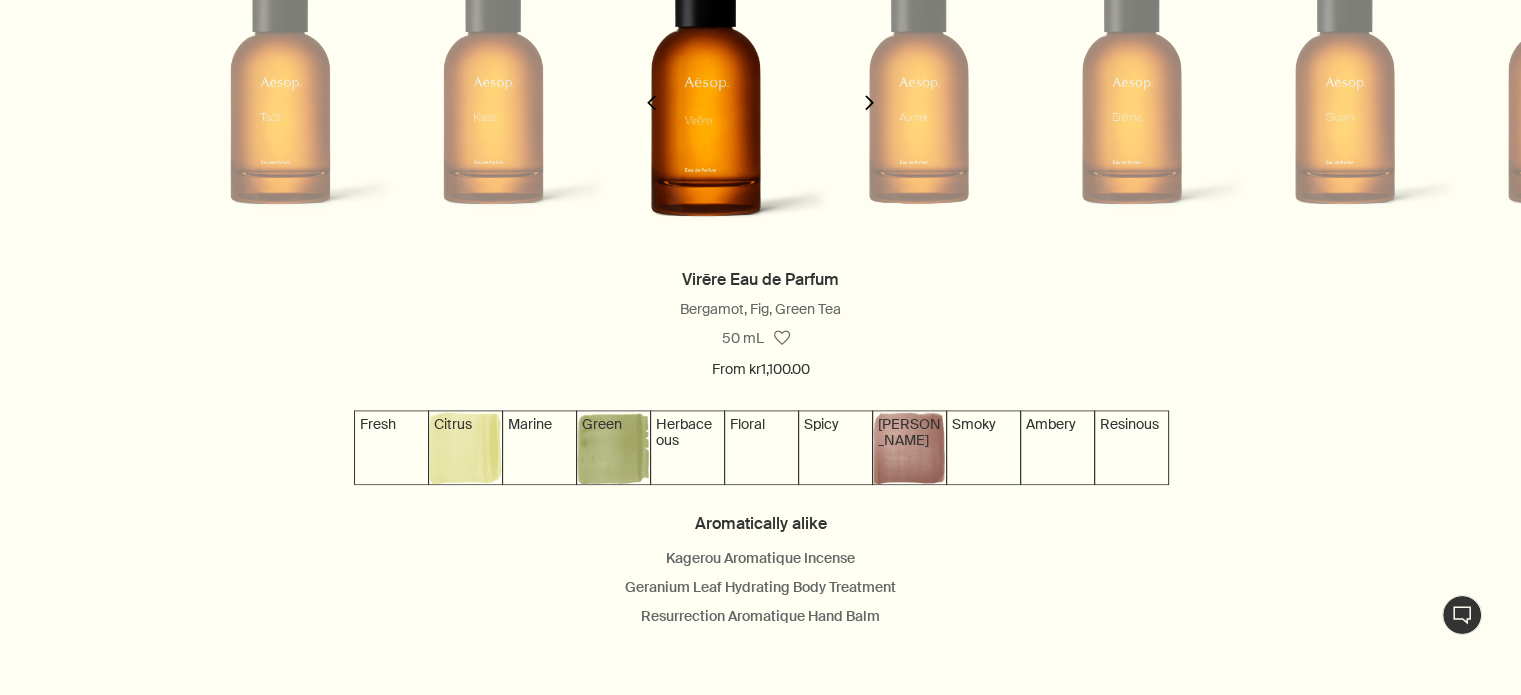 scroll, scrollTop: 0, scrollLeft: 430, axis: horizontal 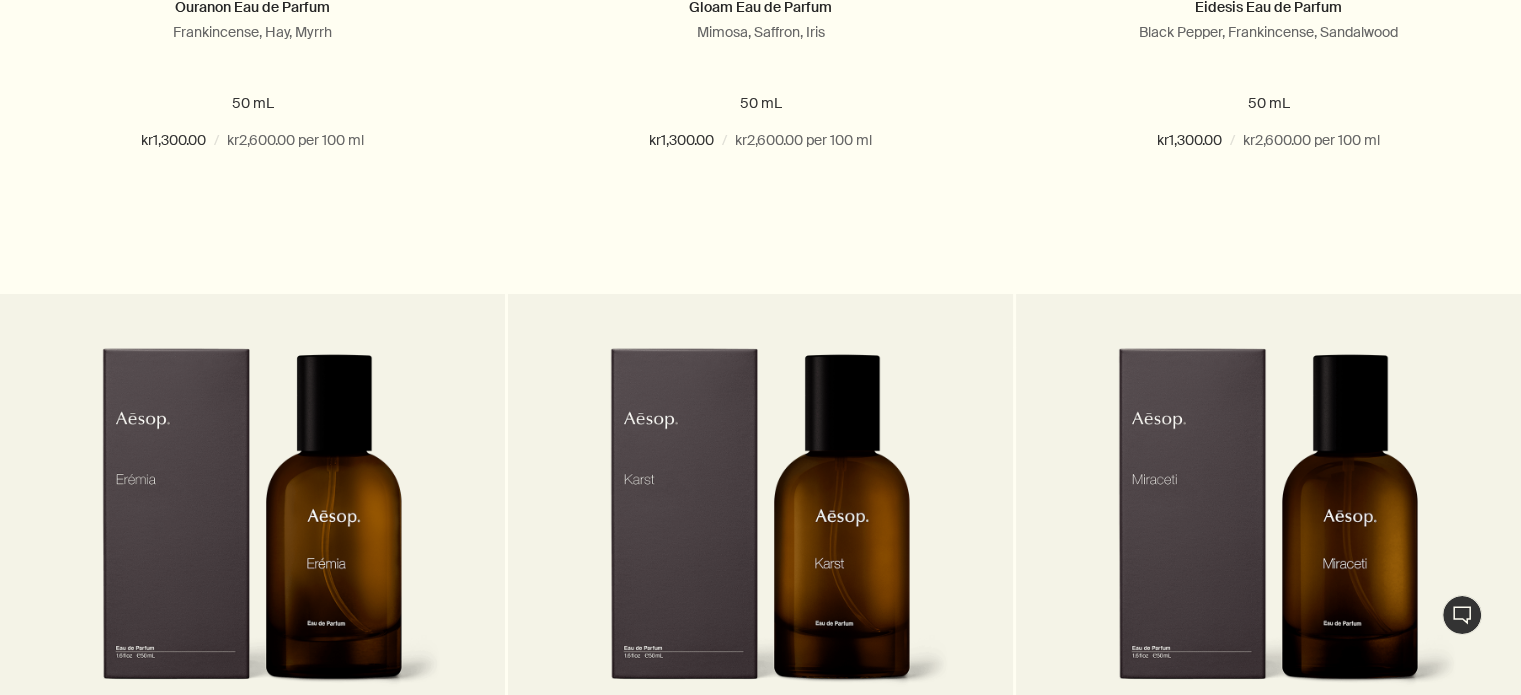 click on "Live Assistance" at bounding box center (1462, 615) 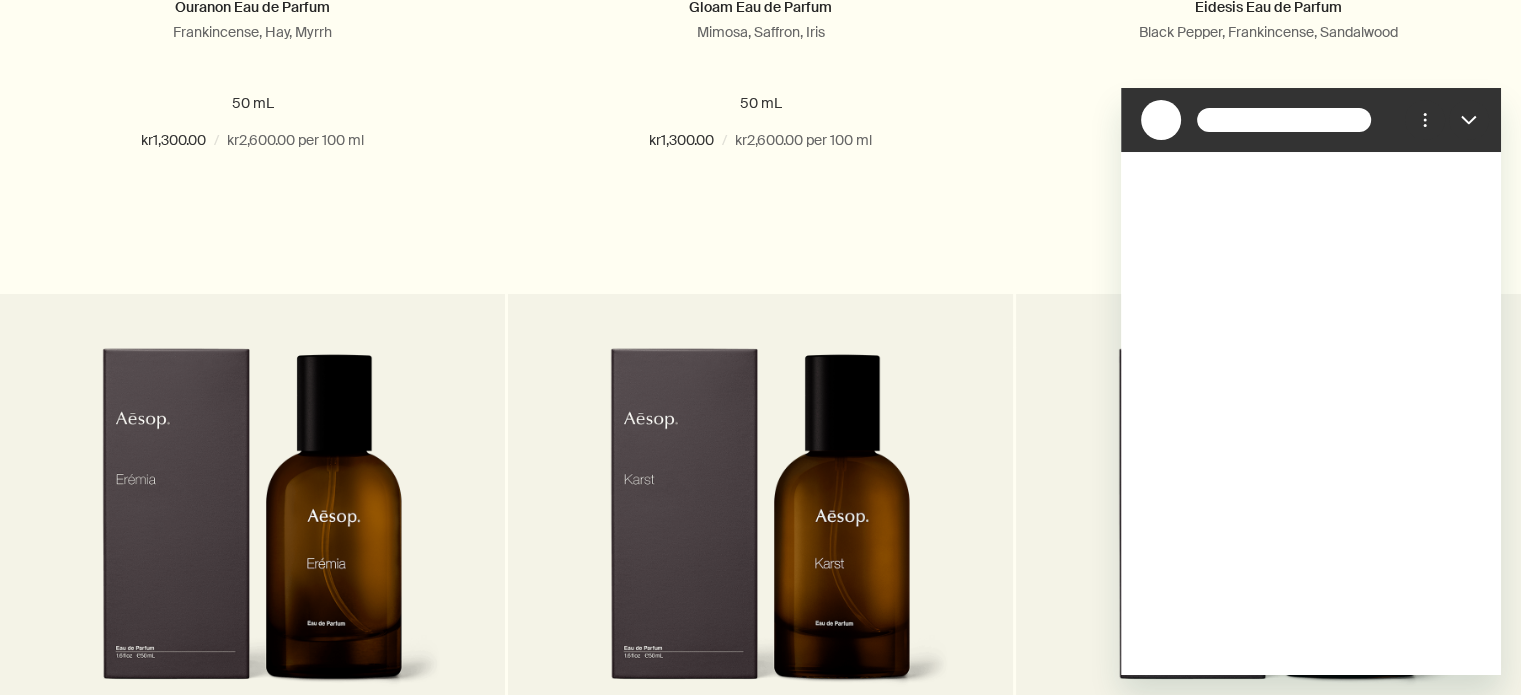 scroll, scrollTop: 0, scrollLeft: 0, axis: both 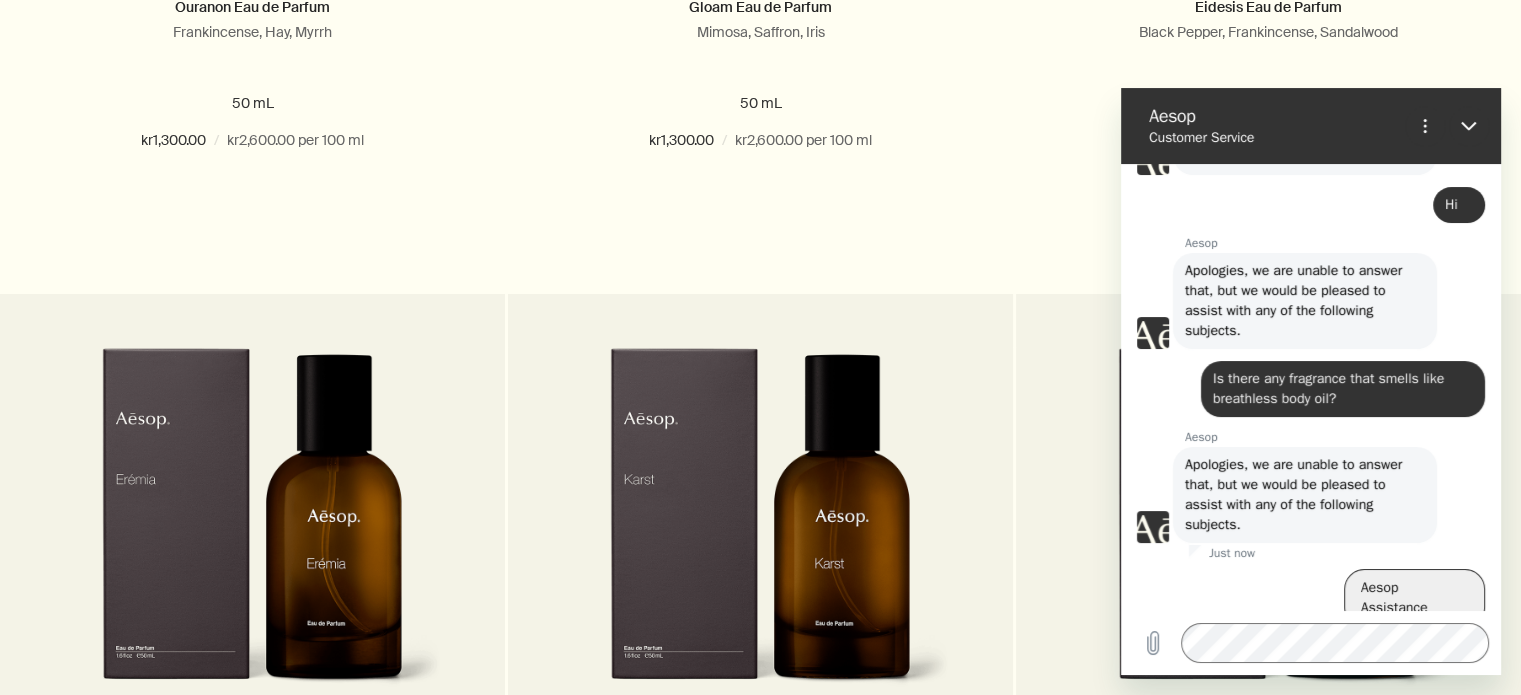 click on "Aesop Assistance" at bounding box center (1414, 598) 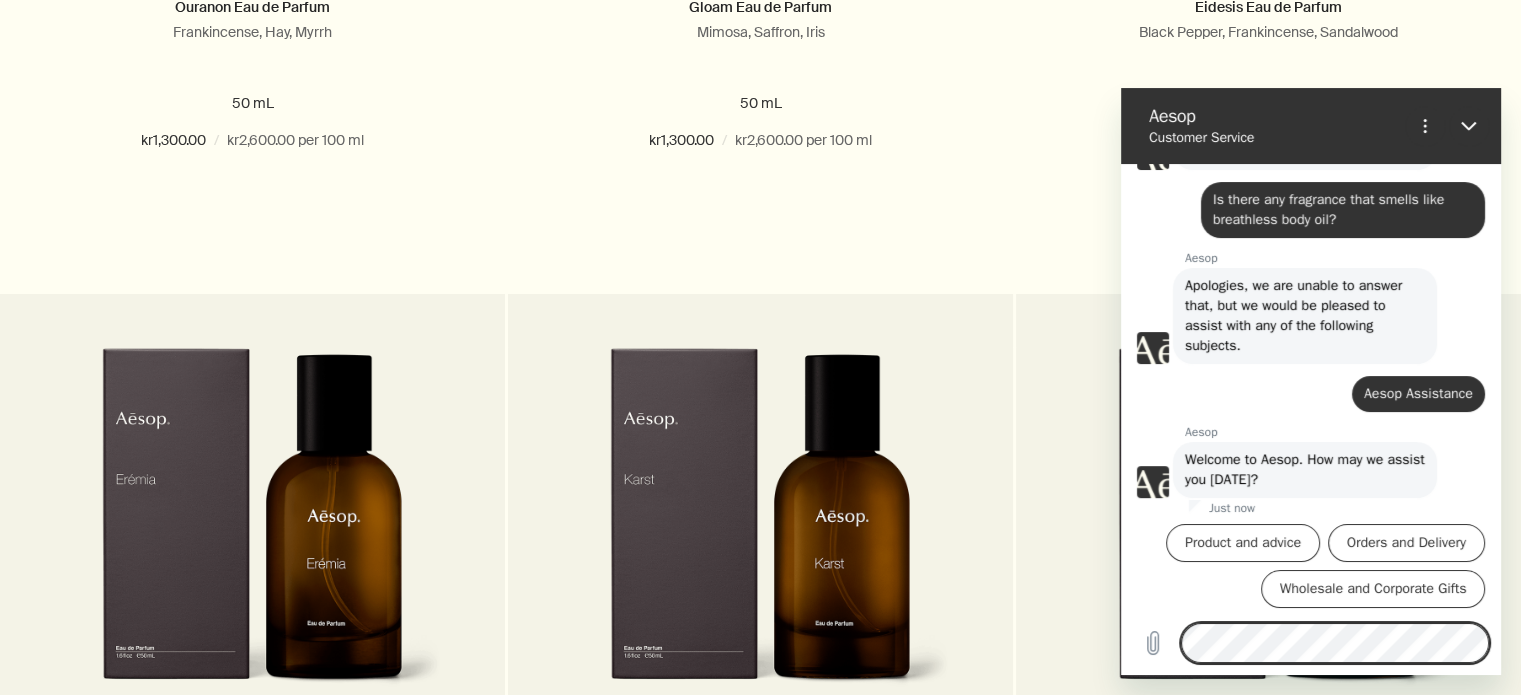 scroll, scrollTop: 328, scrollLeft: 0, axis: vertical 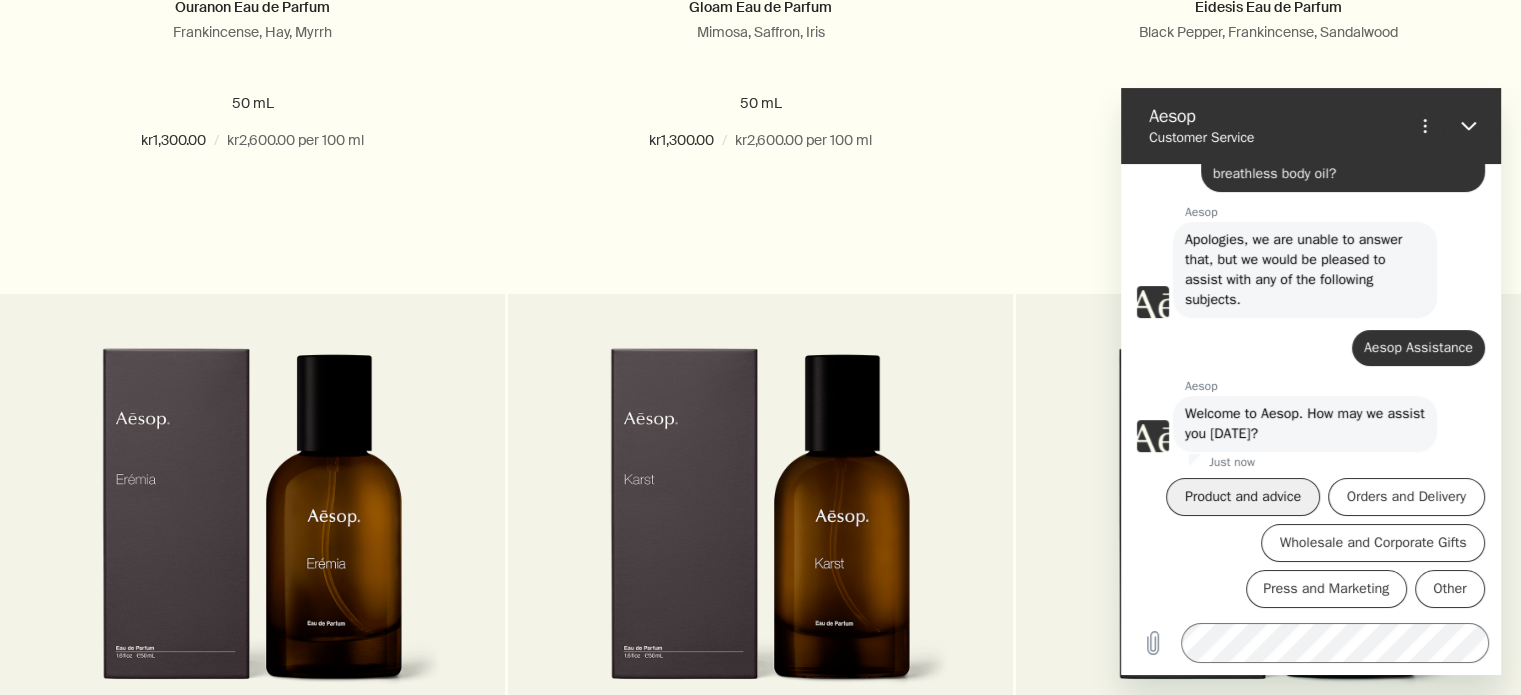 click on "Product and advice" at bounding box center [1243, 497] 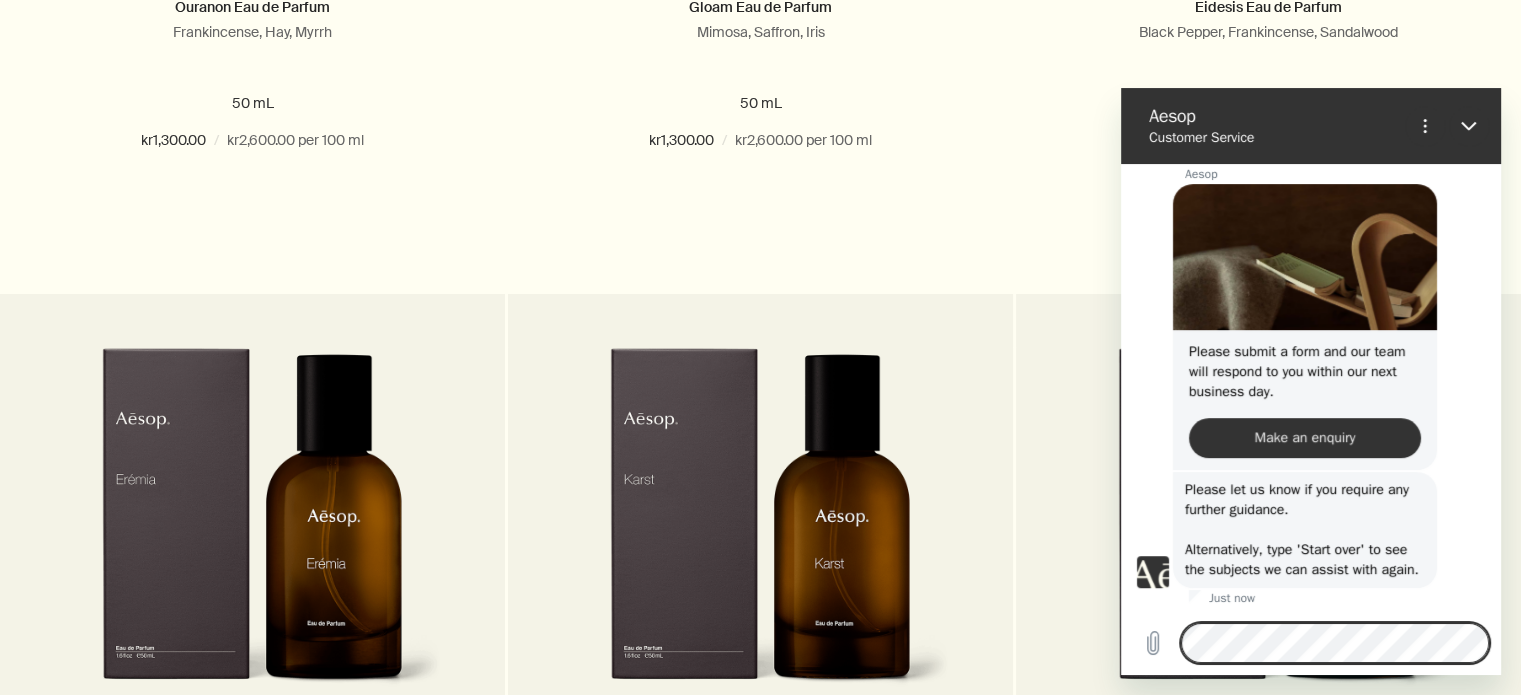 scroll, scrollTop: 693, scrollLeft: 0, axis: vertical 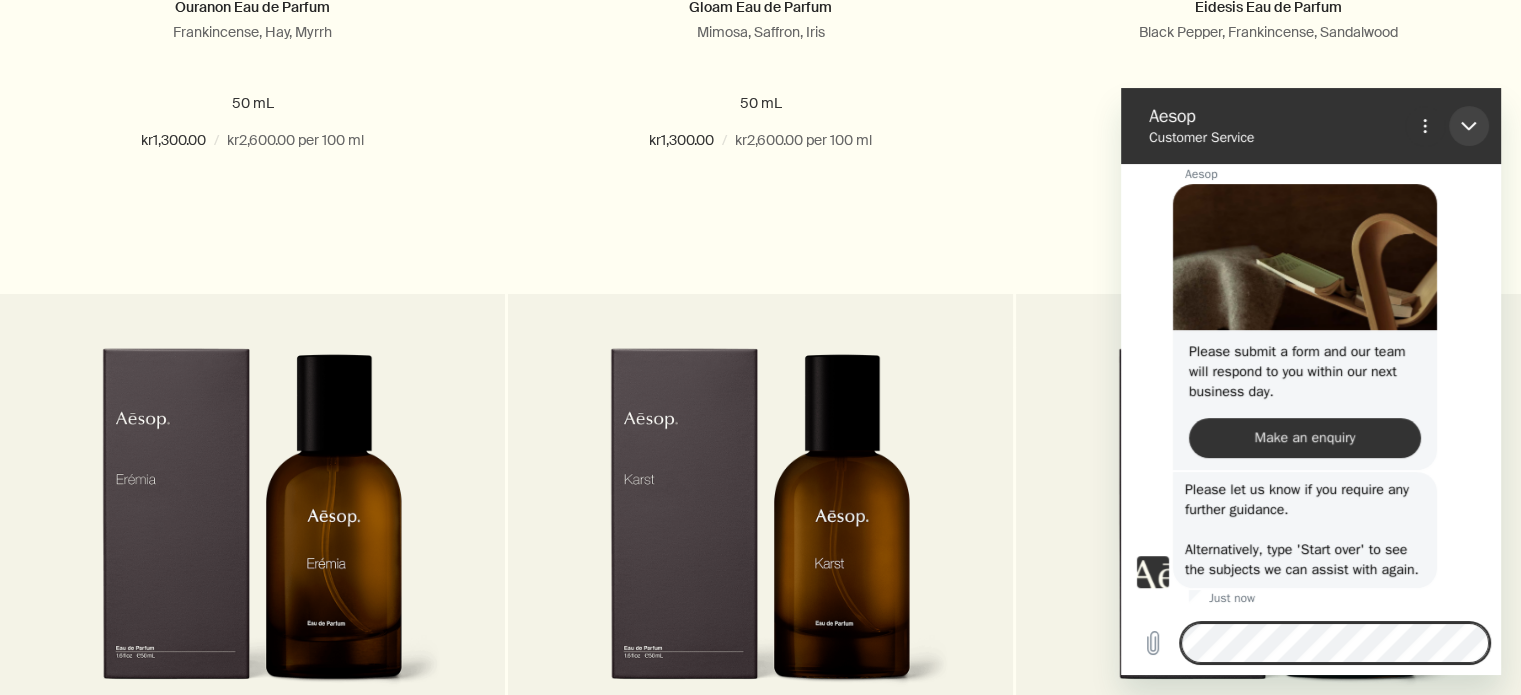 click 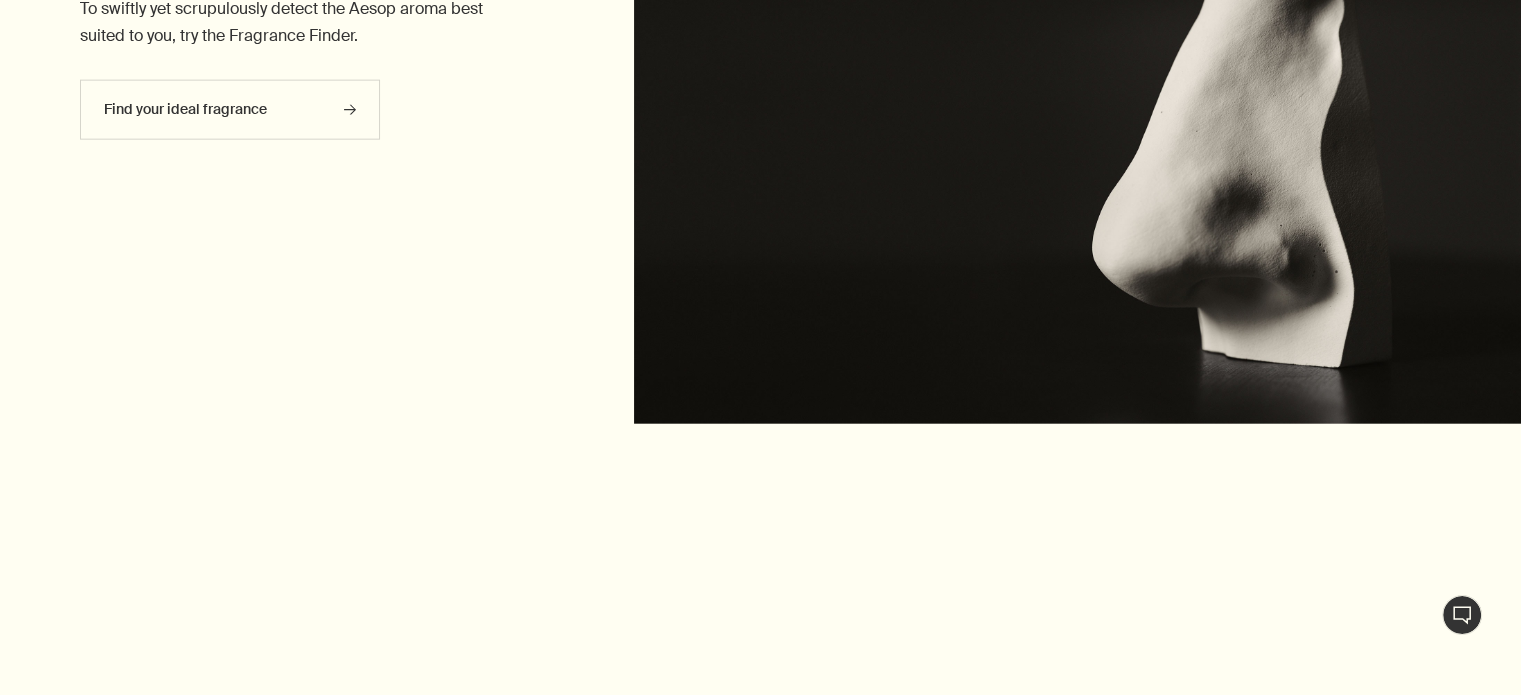 scroll, scrollTop: 4804, scrollLeft: 0, axis: vertical 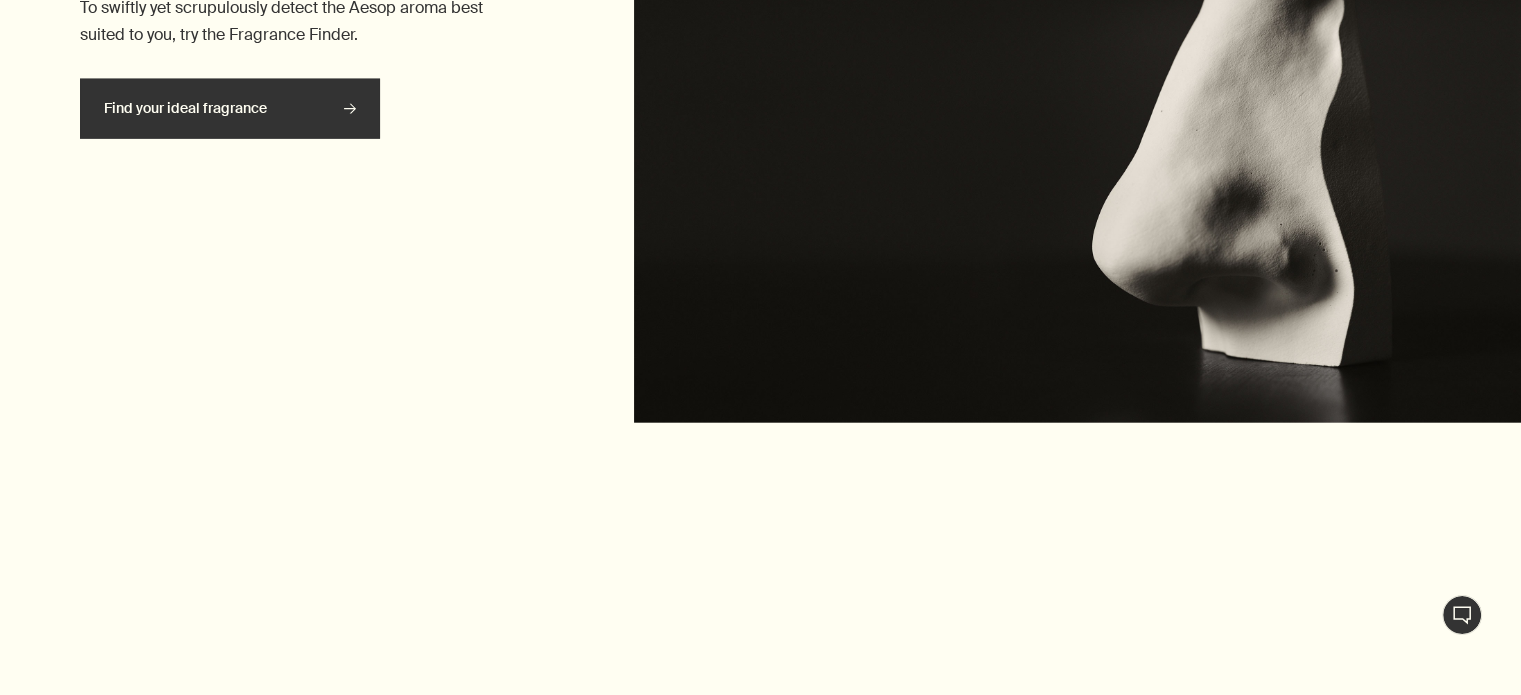 click on "Find your ideal fragrance   rightArrow" at bounding box center [230, 109] 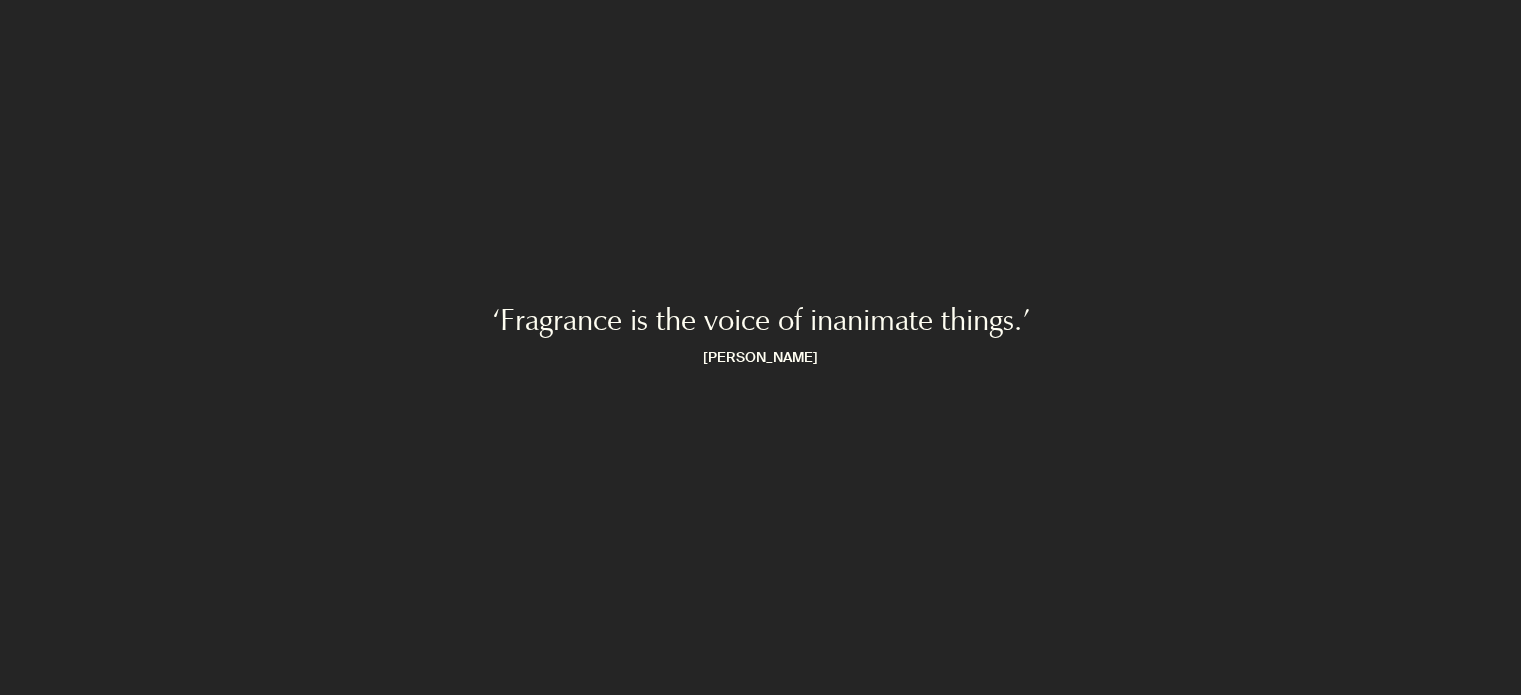 scroll, scrollTop: 0, scrollLeft: 0, axis: both 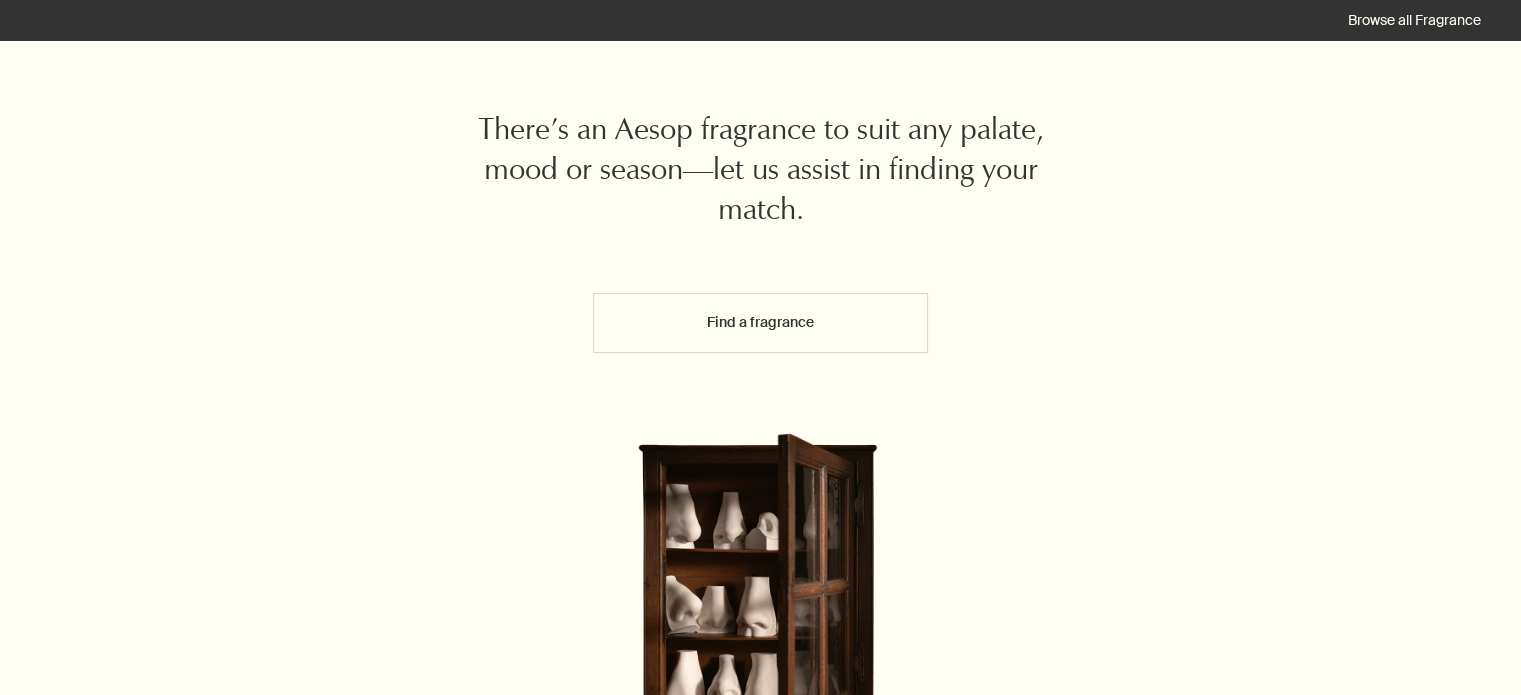 click on "Find a fragrance" at bounding box center [760, 323] 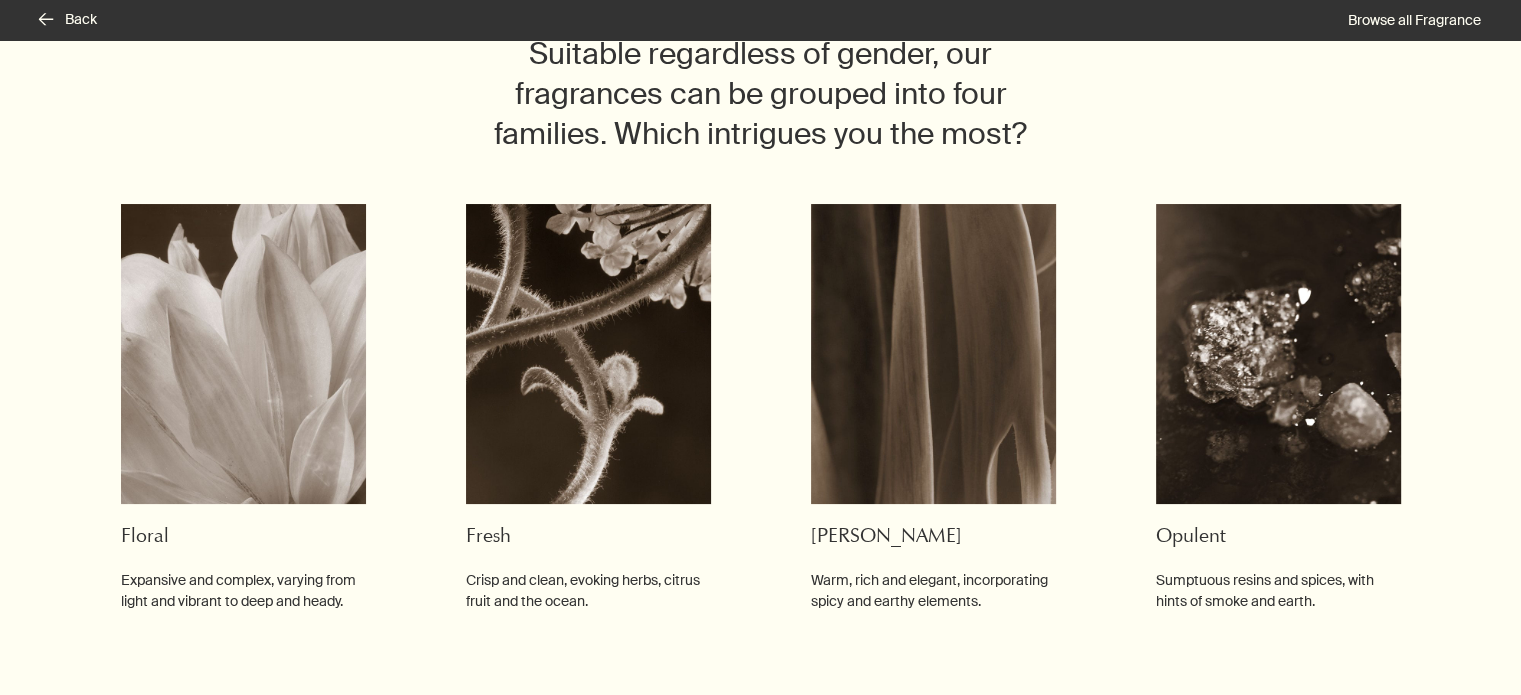 scroll, scrollTop: 204, scrollLeft: 0, axis: vertical 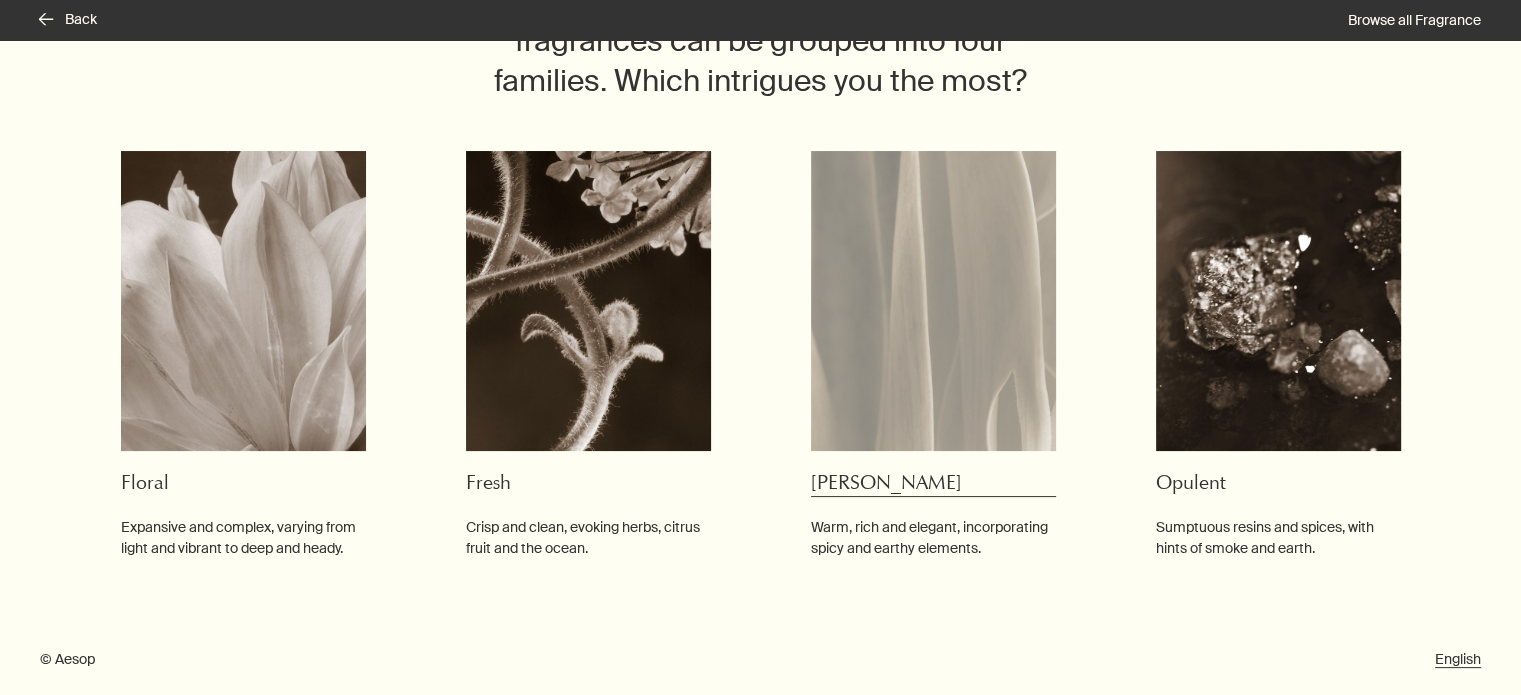 click at bounding box center [933, 301] 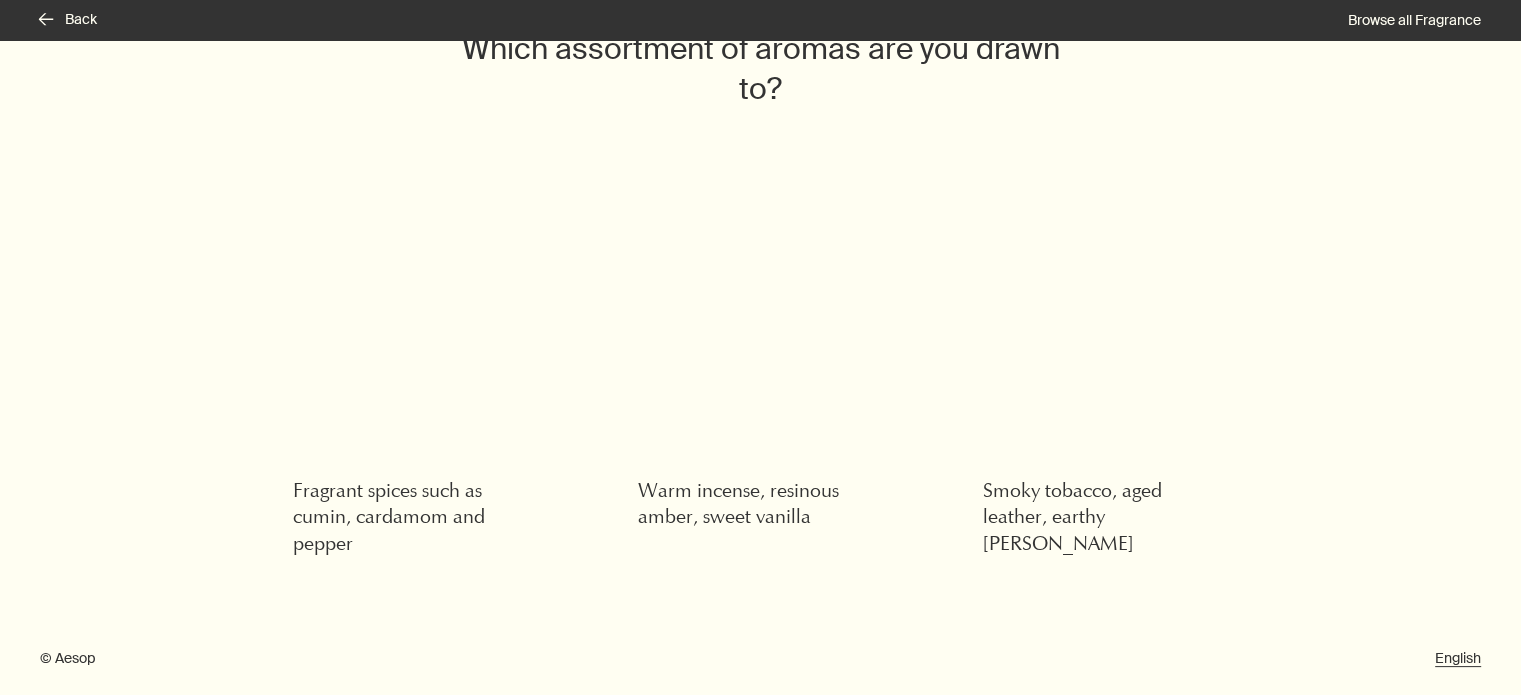 scroll, scrollTop: 155, scrollLeft: 0, axis: vertical 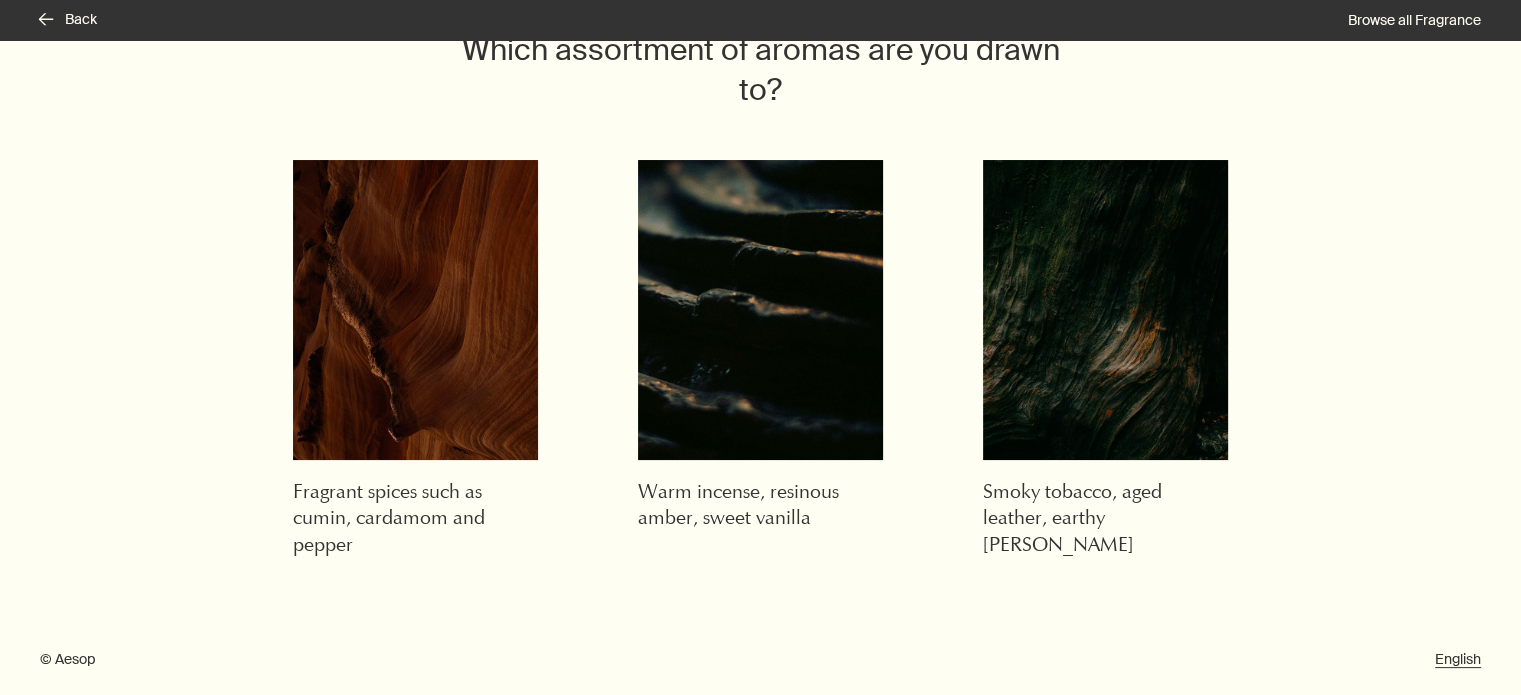 click on "rightArrow   Back Browse all Fragrance" at bounding box center (760, 20) 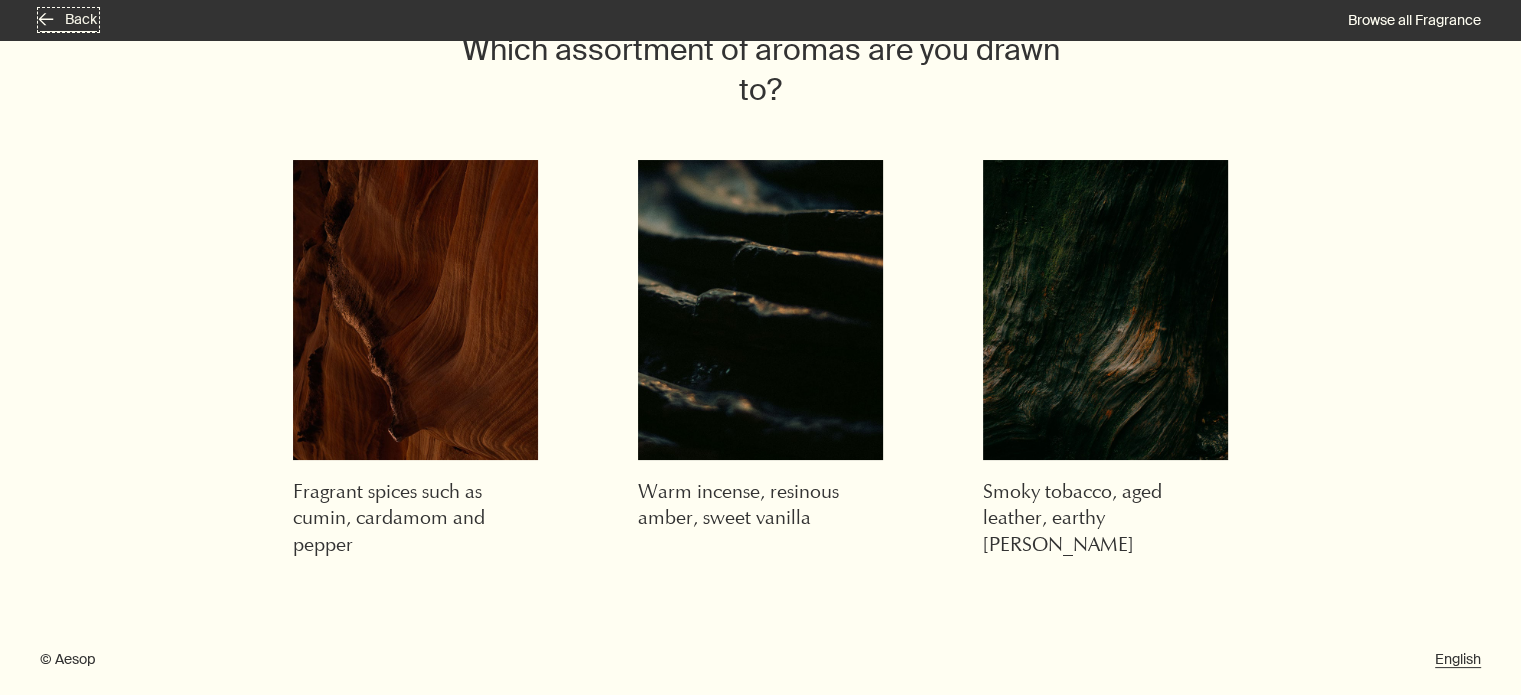 click on "rightArrow   Back" at bounding box center [68, 20] 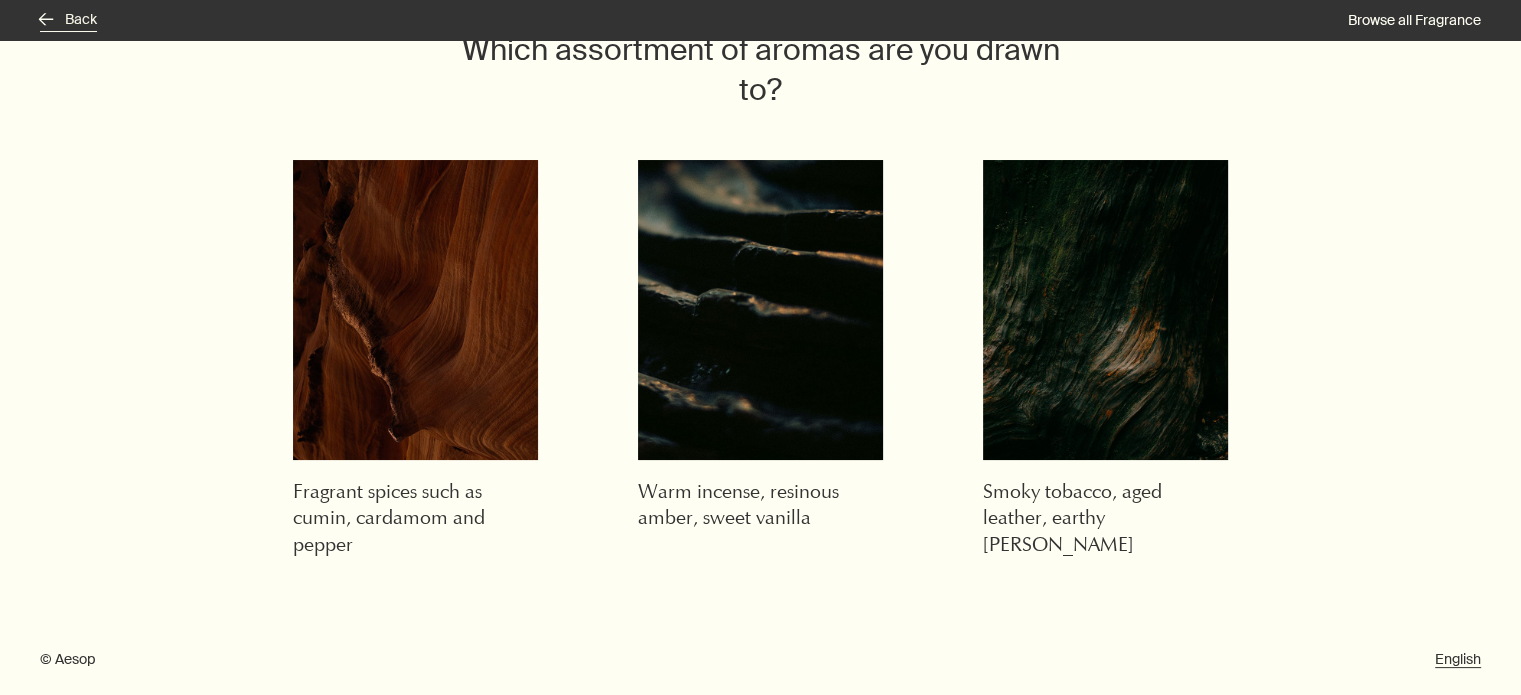 scroll, scrollTop: 184, scrollLeft: 0, axis: vertical 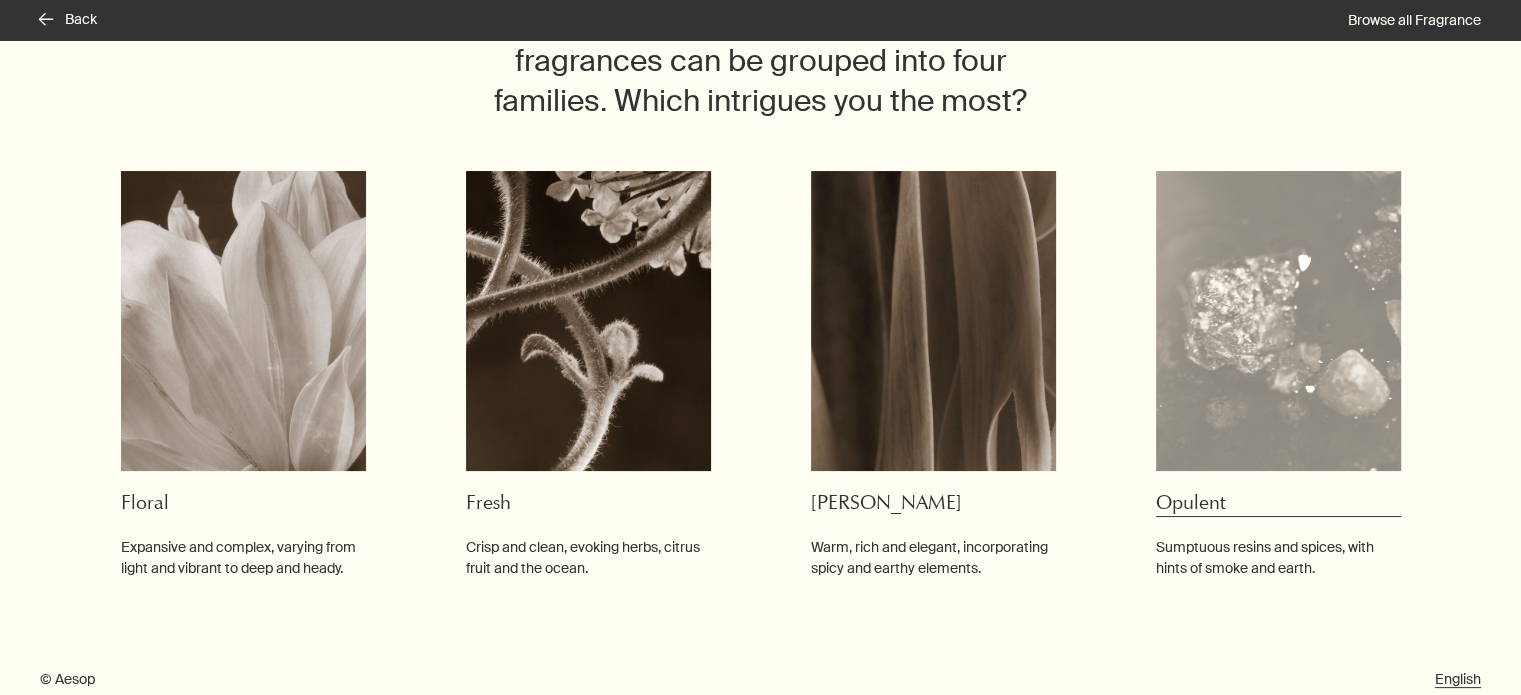 click at bounding box center (1278, 321) 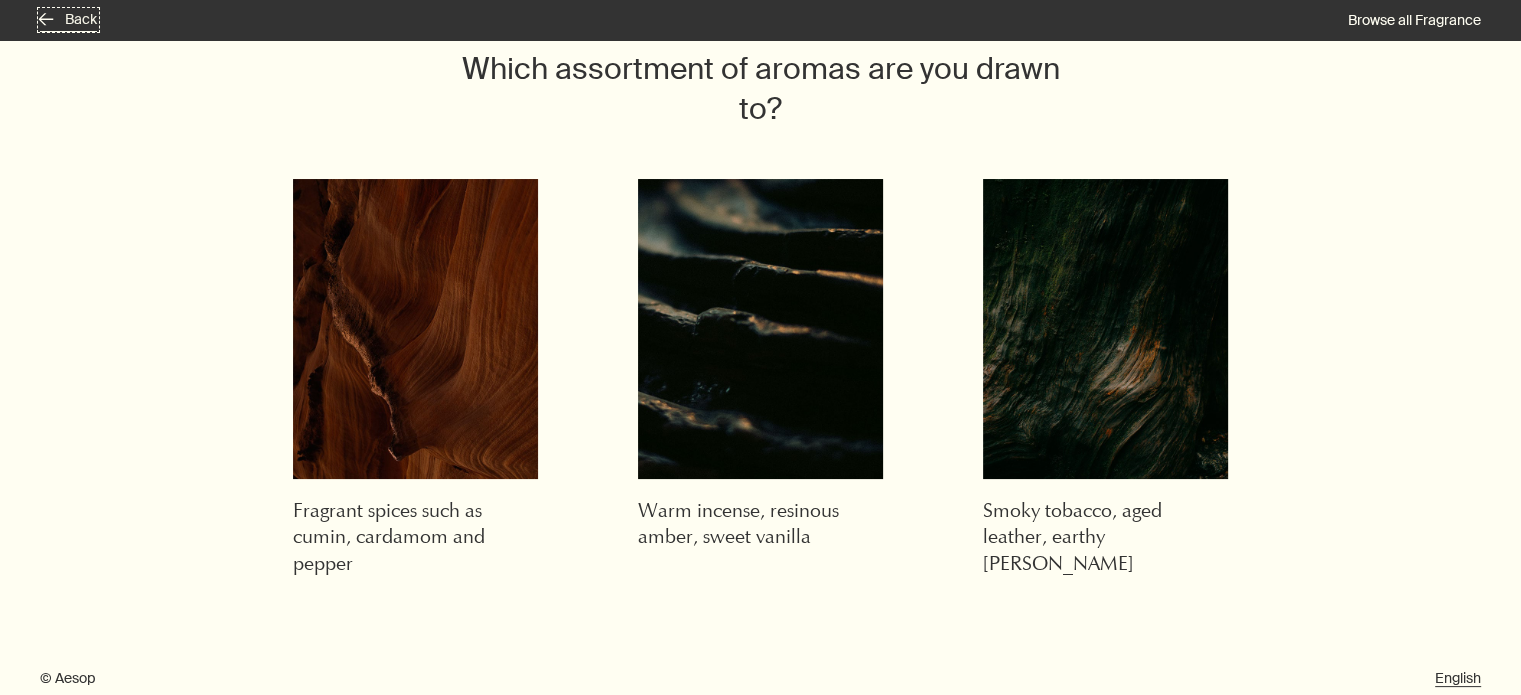 click on "rightArrow   Back" at bounding box center [68, 20] 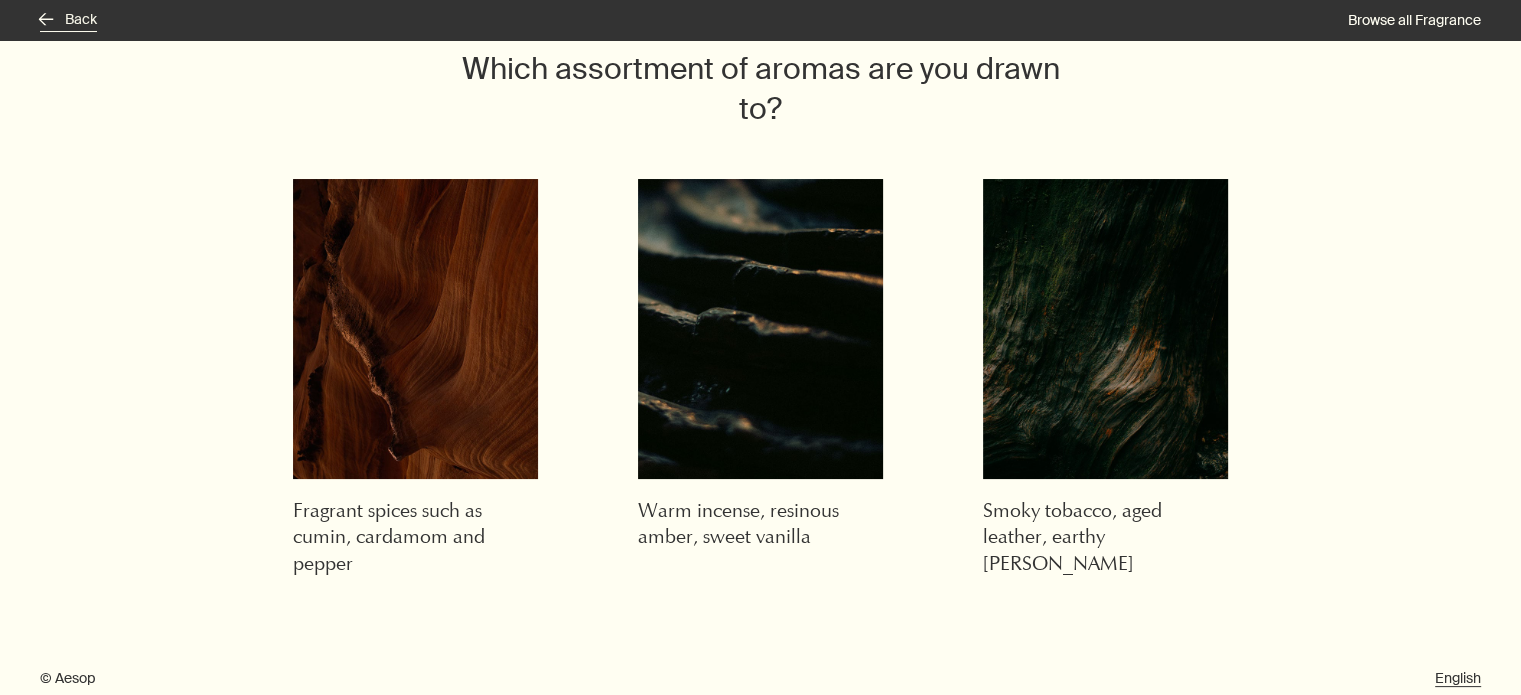 scroll, scrollTop: 184, scrollLeft: 0, axis: vertical 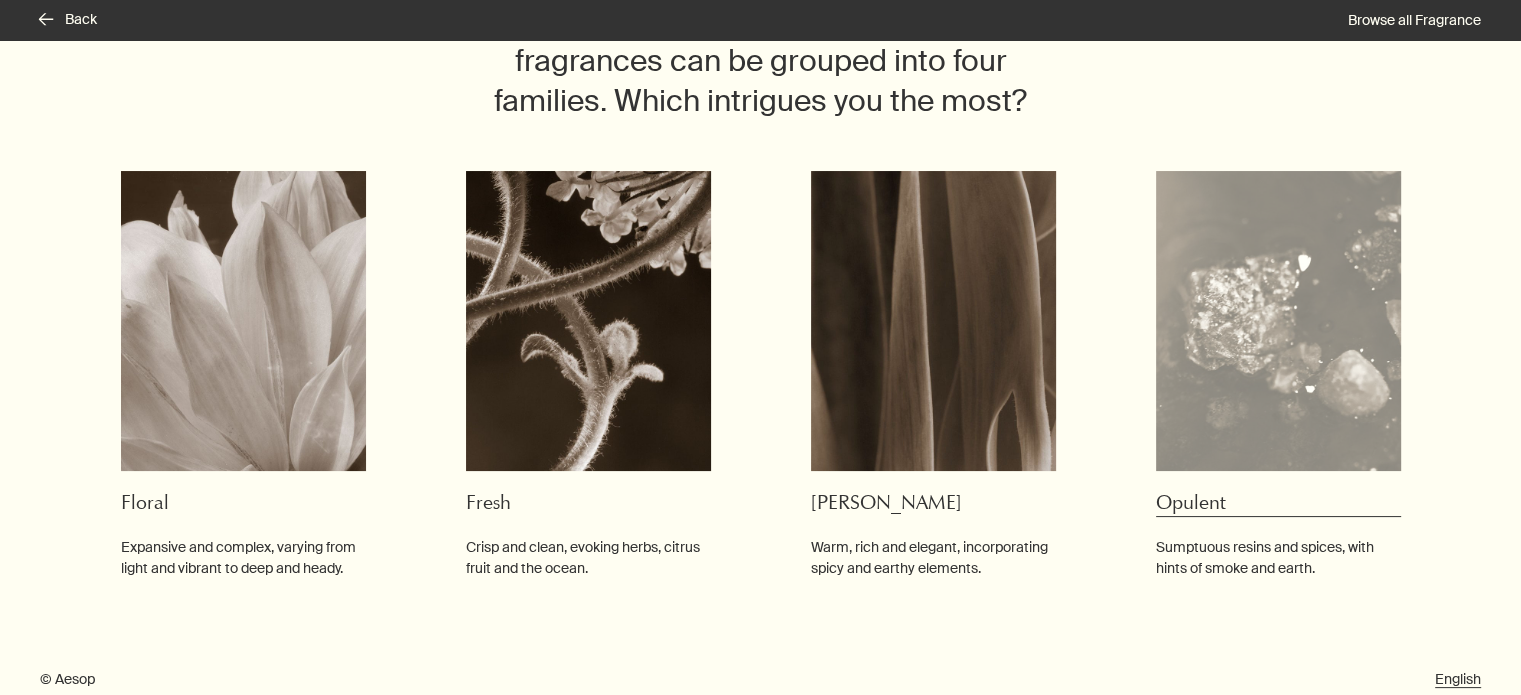 click on "Sumptuous resins and spices, with hints of smoke and earth." at bounding box center (1278, 558) 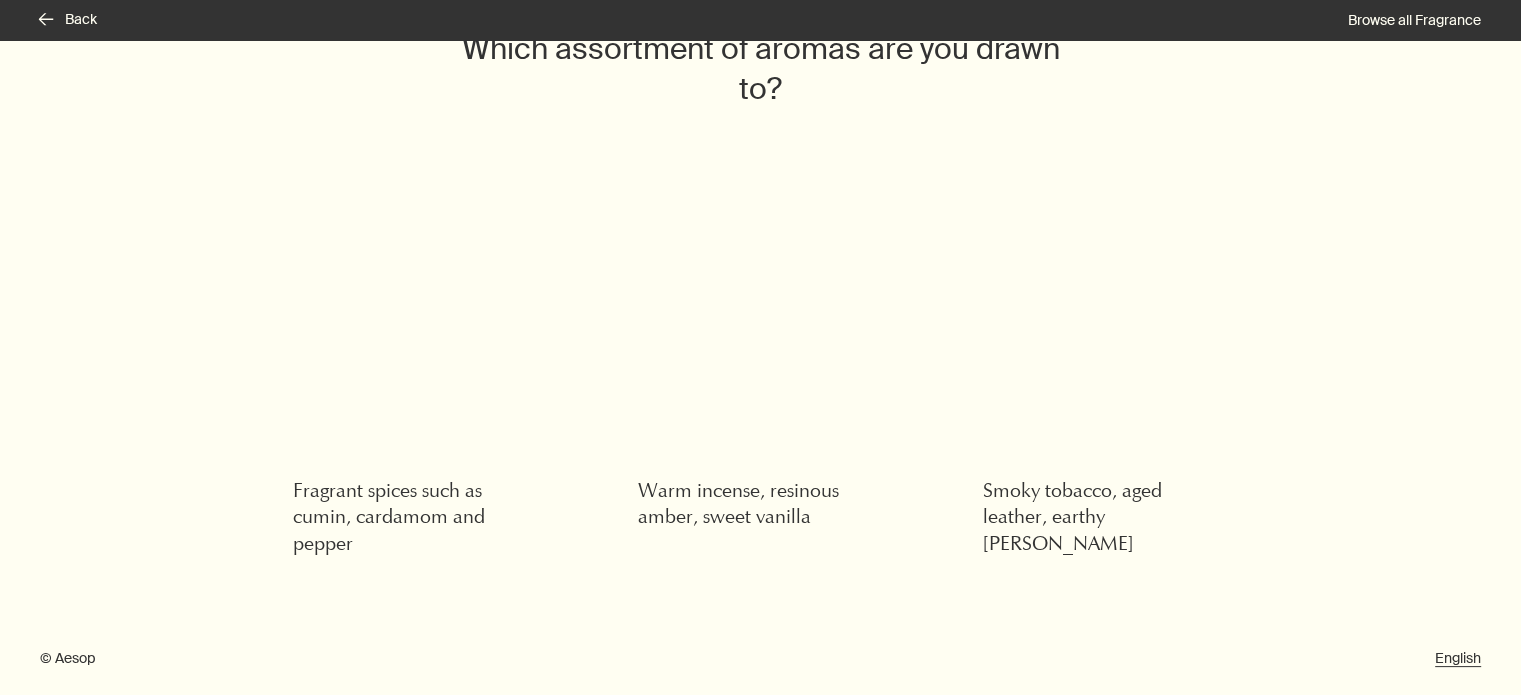 scroll, scrollTop: 136, scrollLeft: 0, axis: vertical 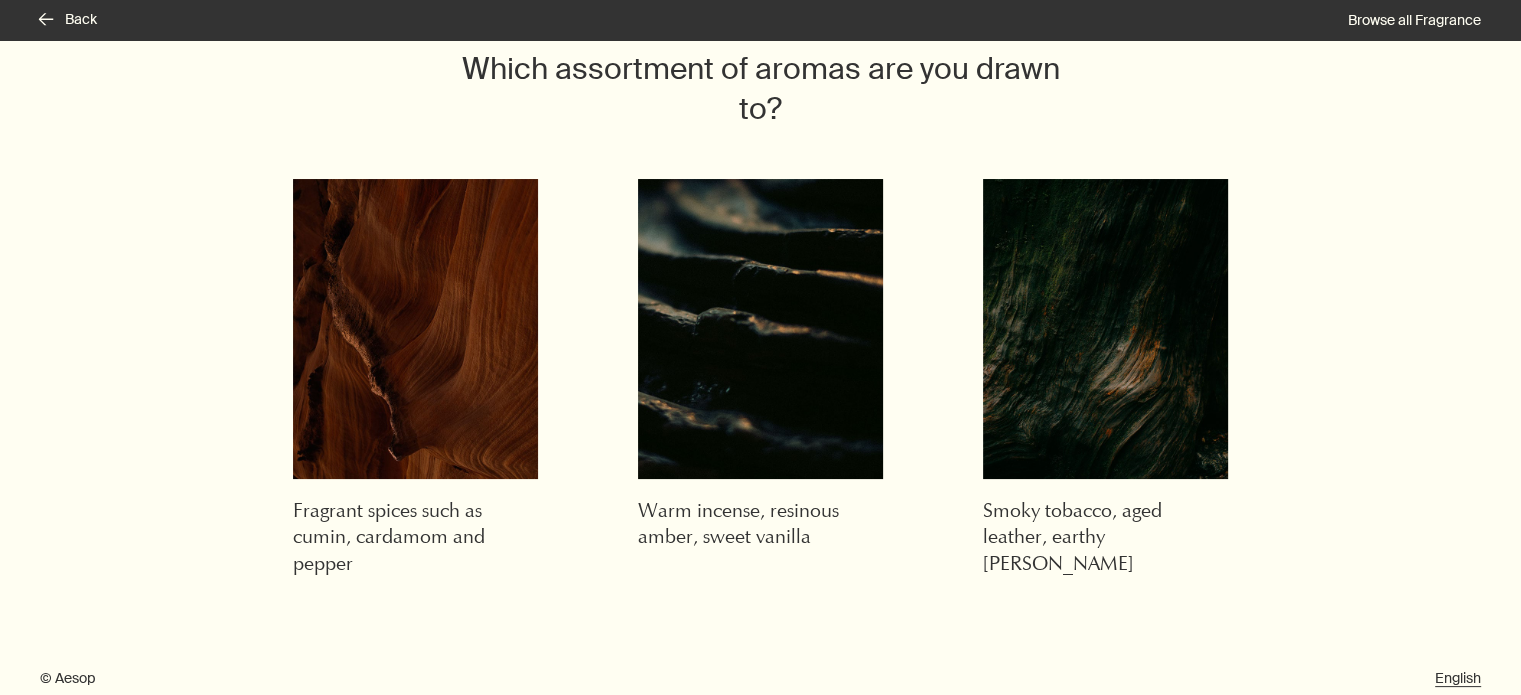 click on "rightArrow   Back Browse all Fragrance" at bounding box center (760, 20) 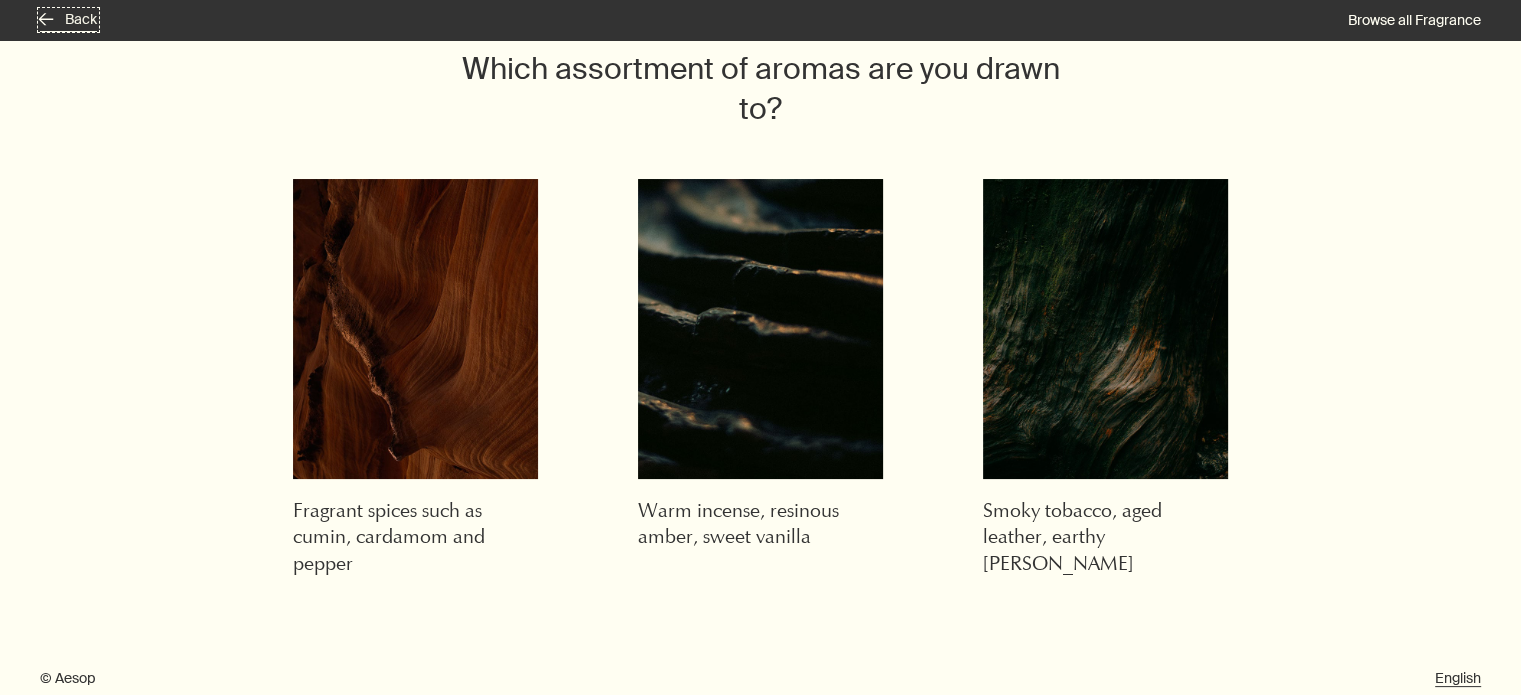 click on "rightArrow   Back" at bounding box center (68, 20) 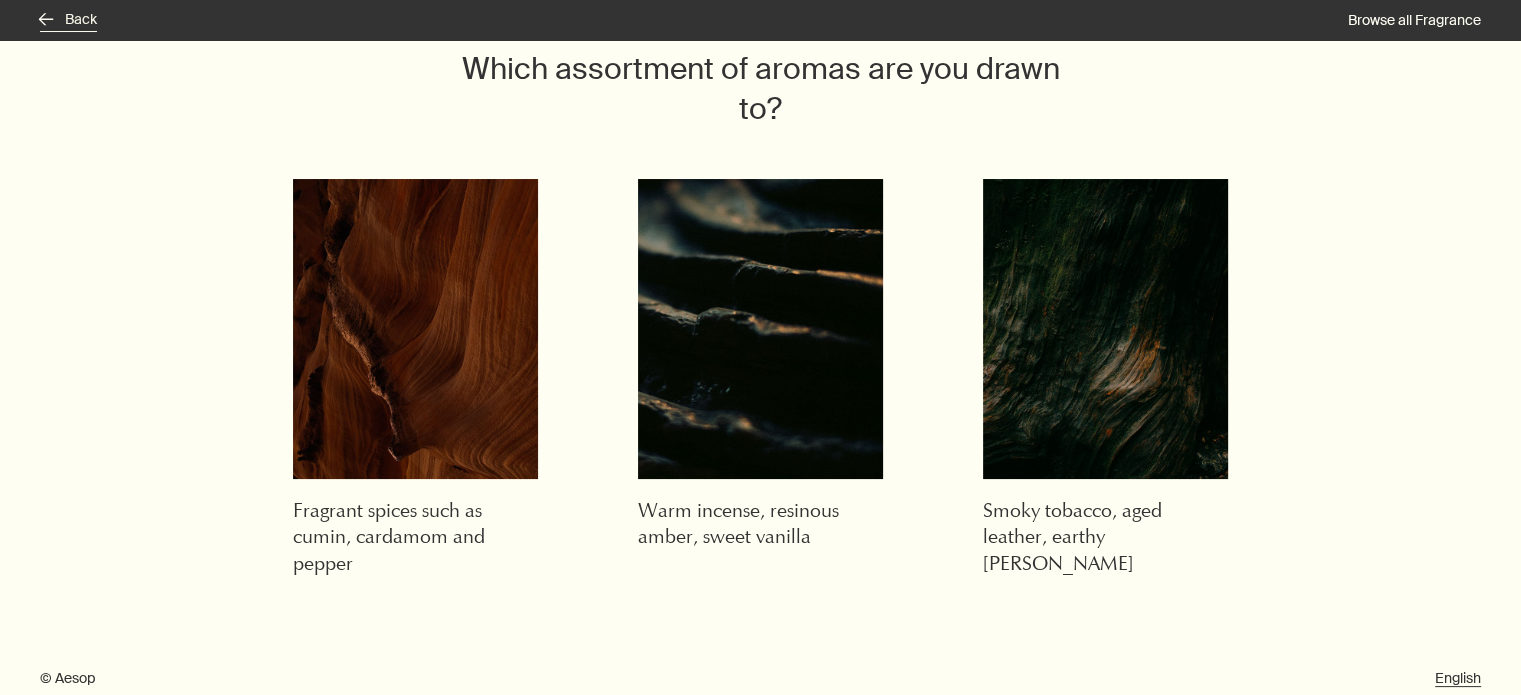 scroll, scrollTop: 184, scrollLeft: 0, axis: vertical 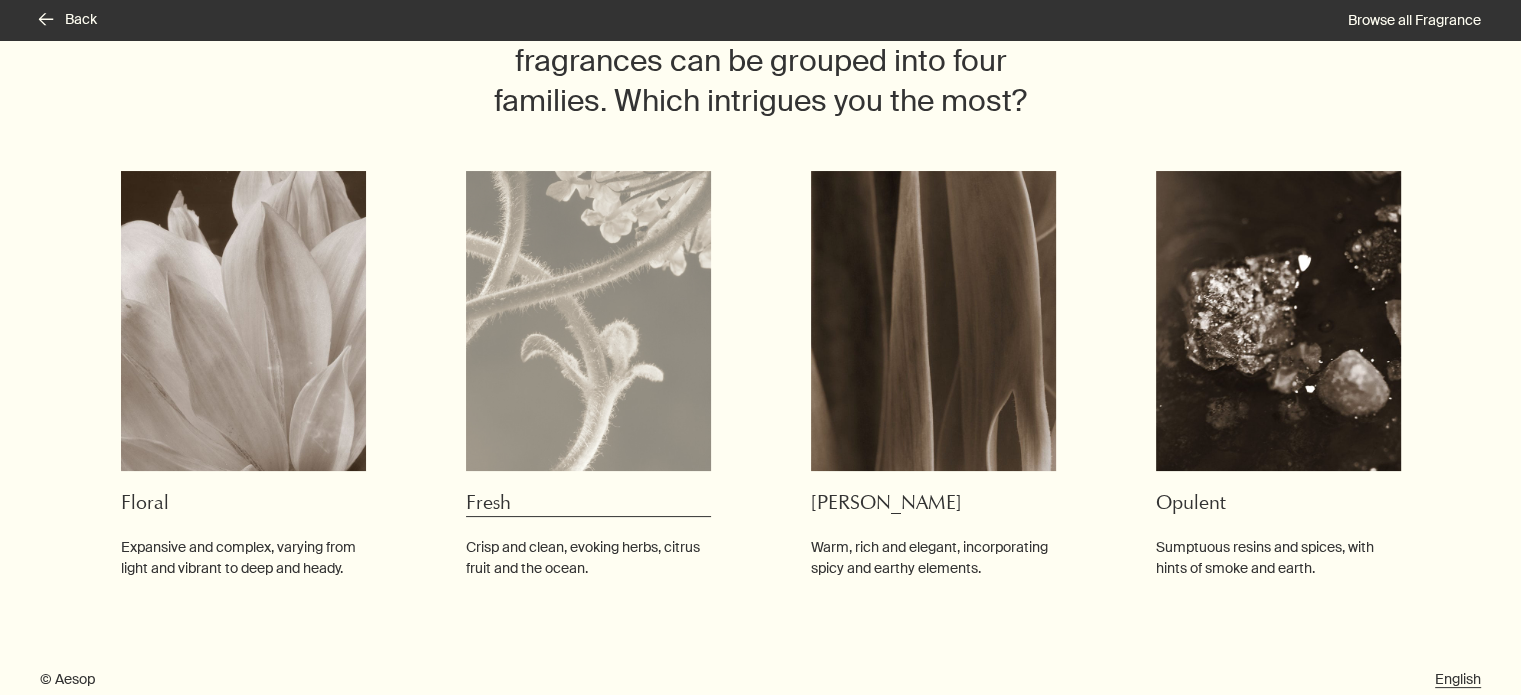 click at bounding box center [588, 321] 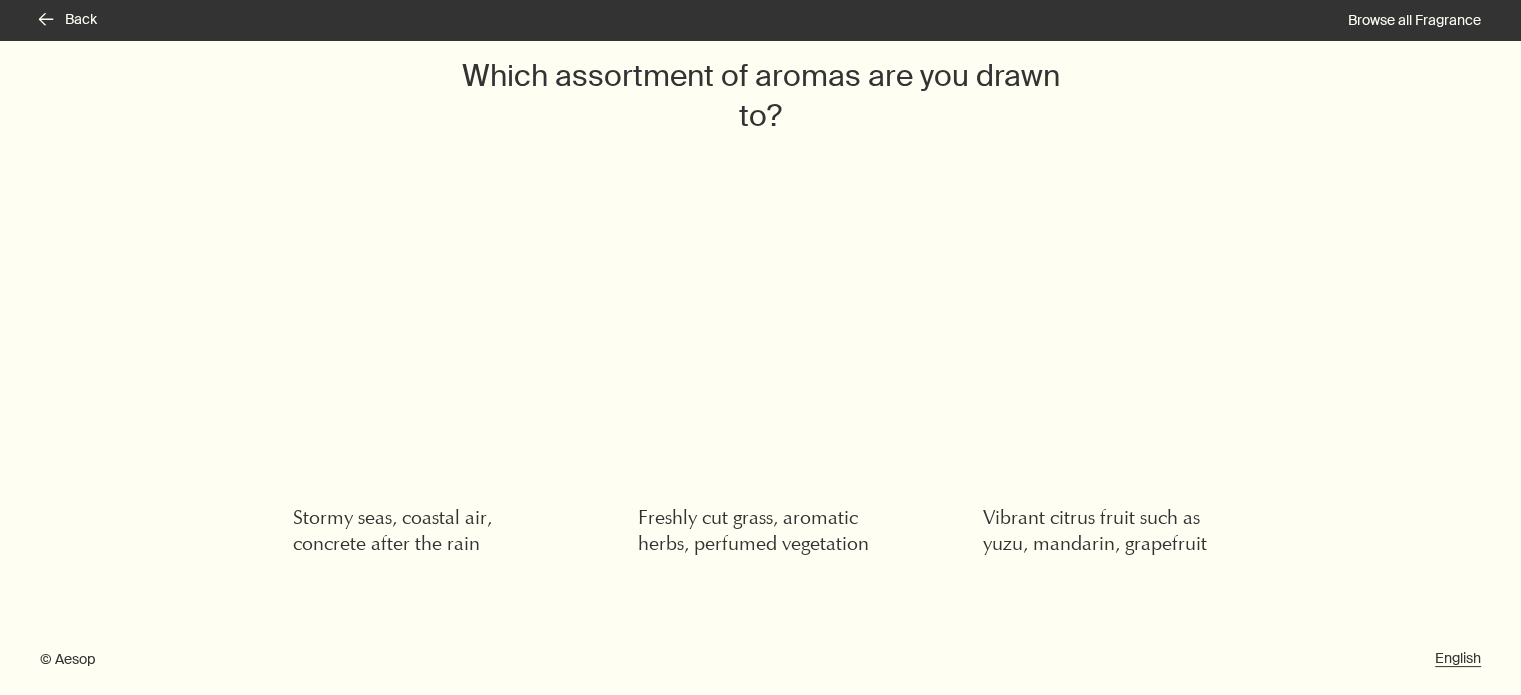 scroll, scrollTop: 109, scrollLeft: 0, axis: vertical 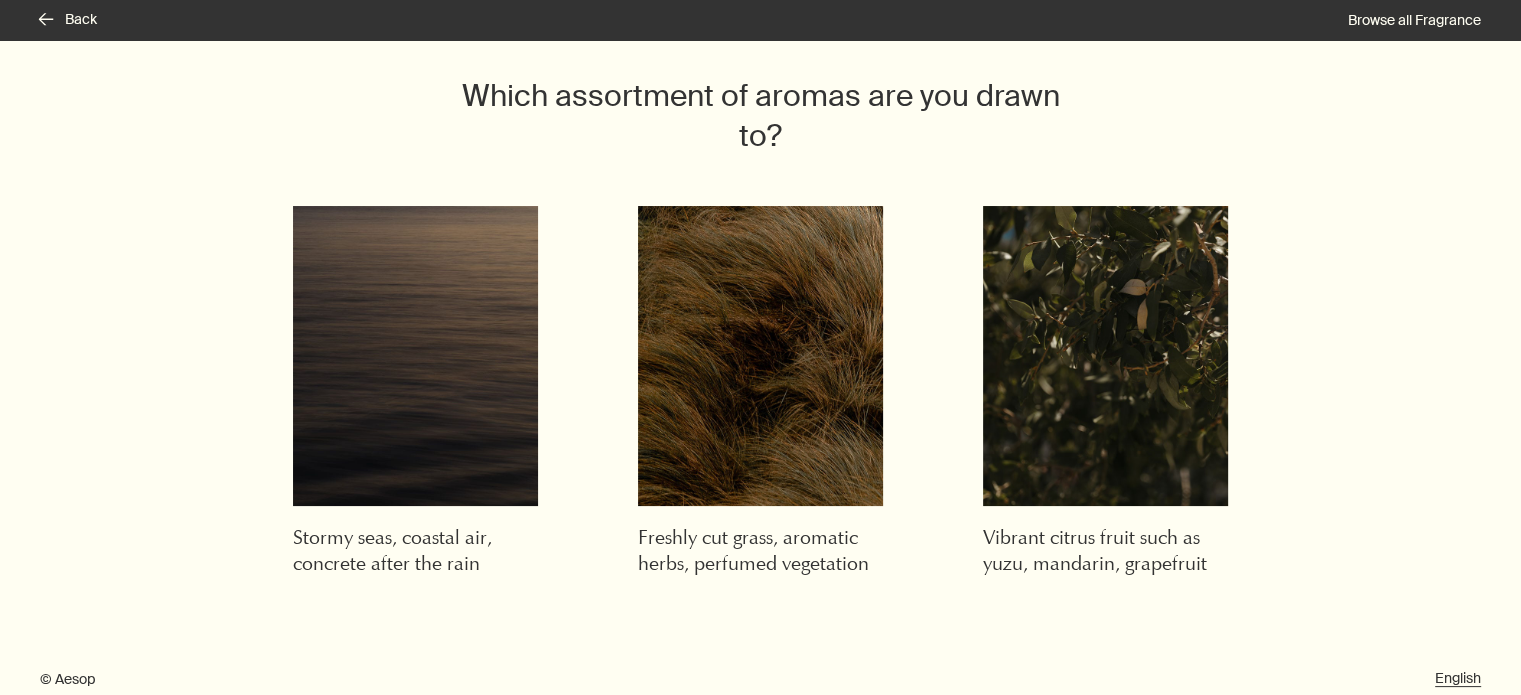 click on "rightArrow   Back Browse all Fragrance" at bounding box center [760, 20] 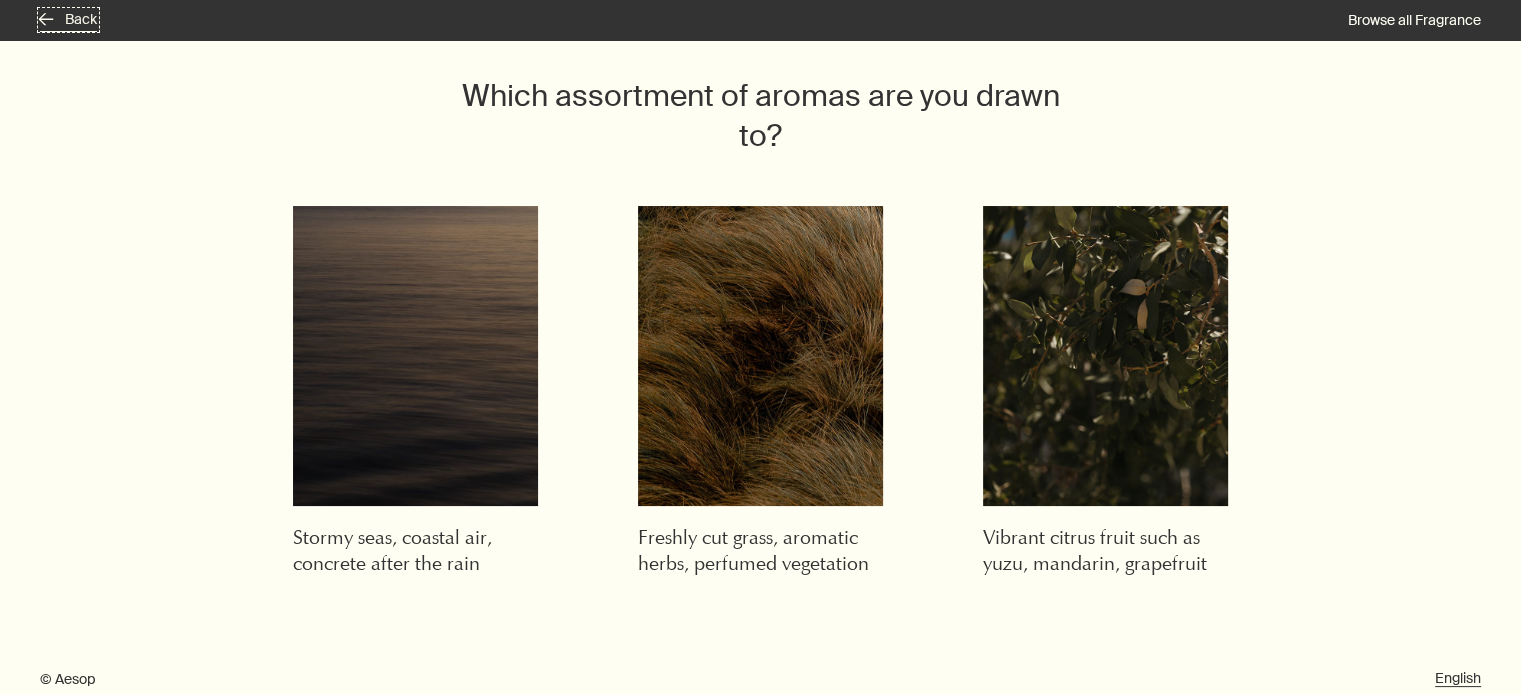 click on "rightArrow   Back" at bounding box center [68, 20] 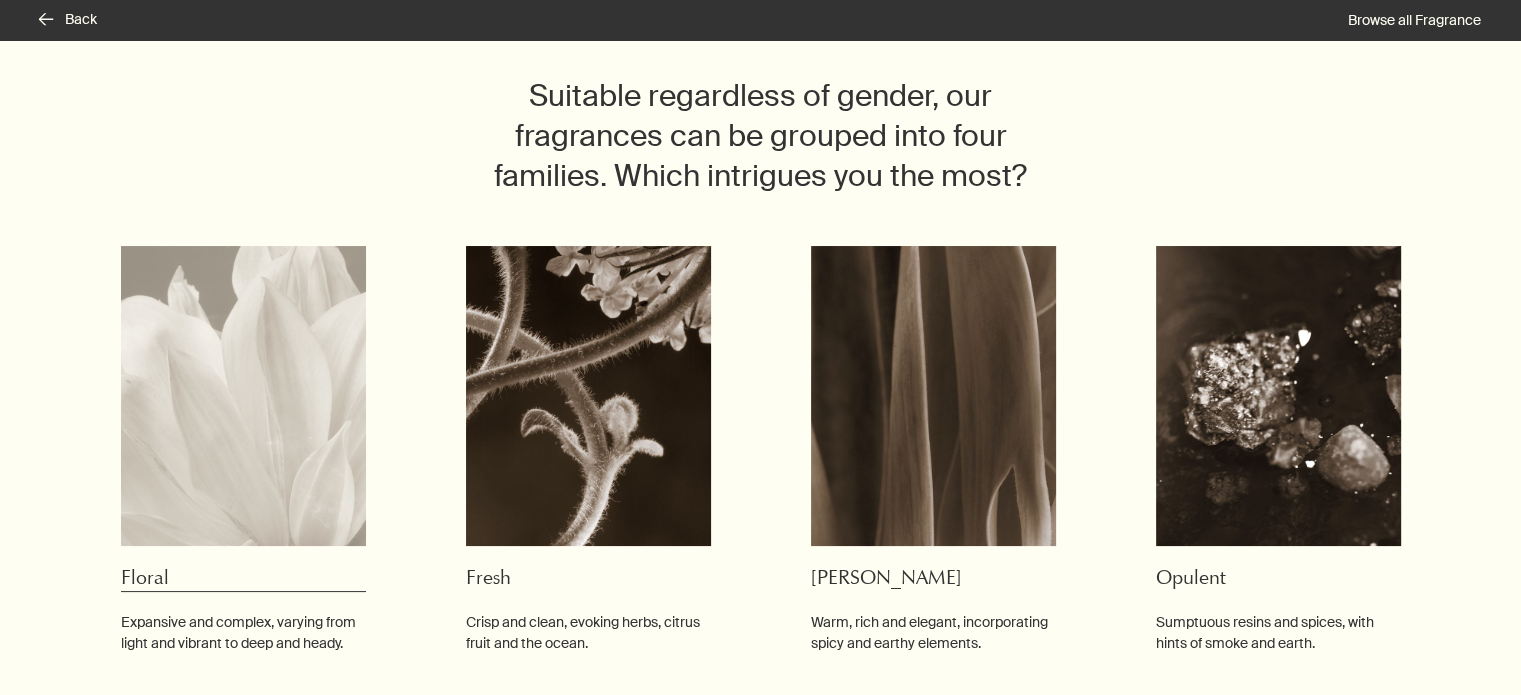 click at bounding box center [243, 396] 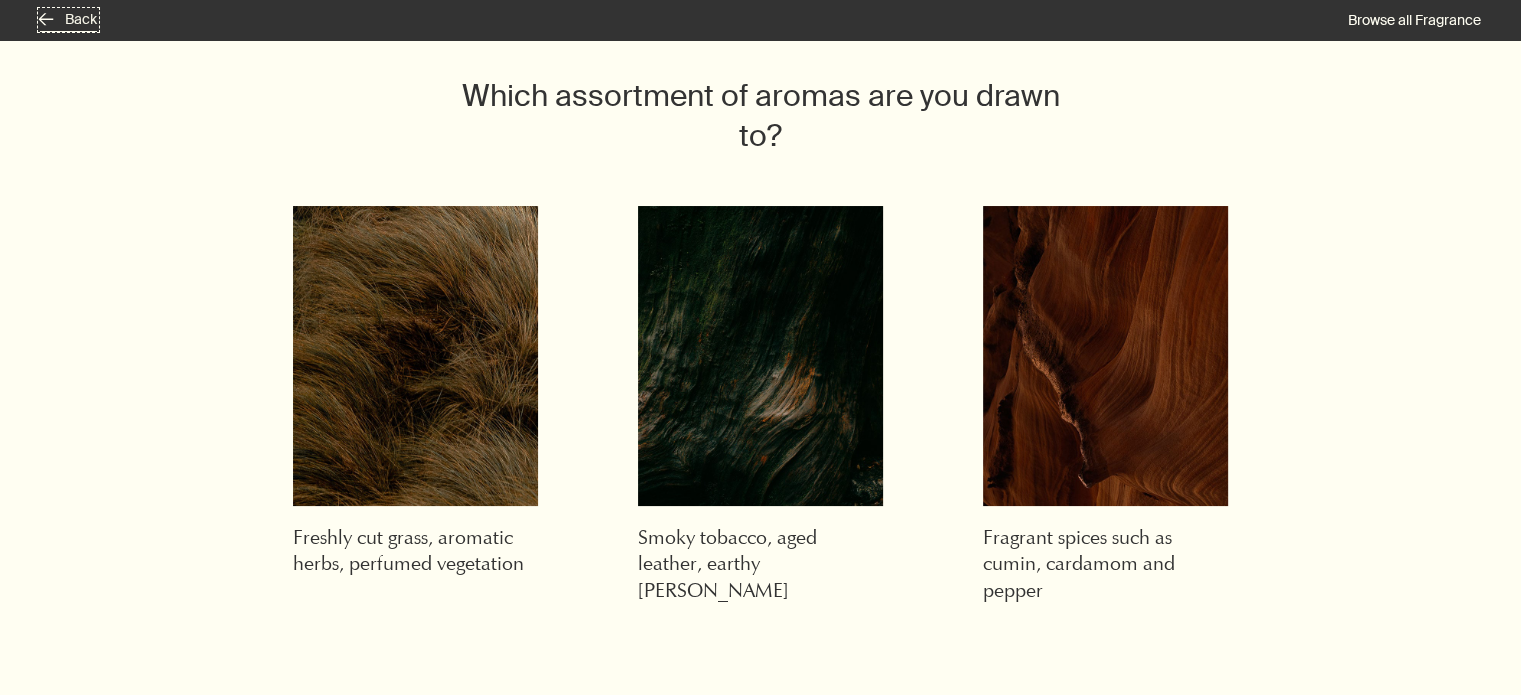 click on "rightArrow   Back" at bounding box center (68, 20) 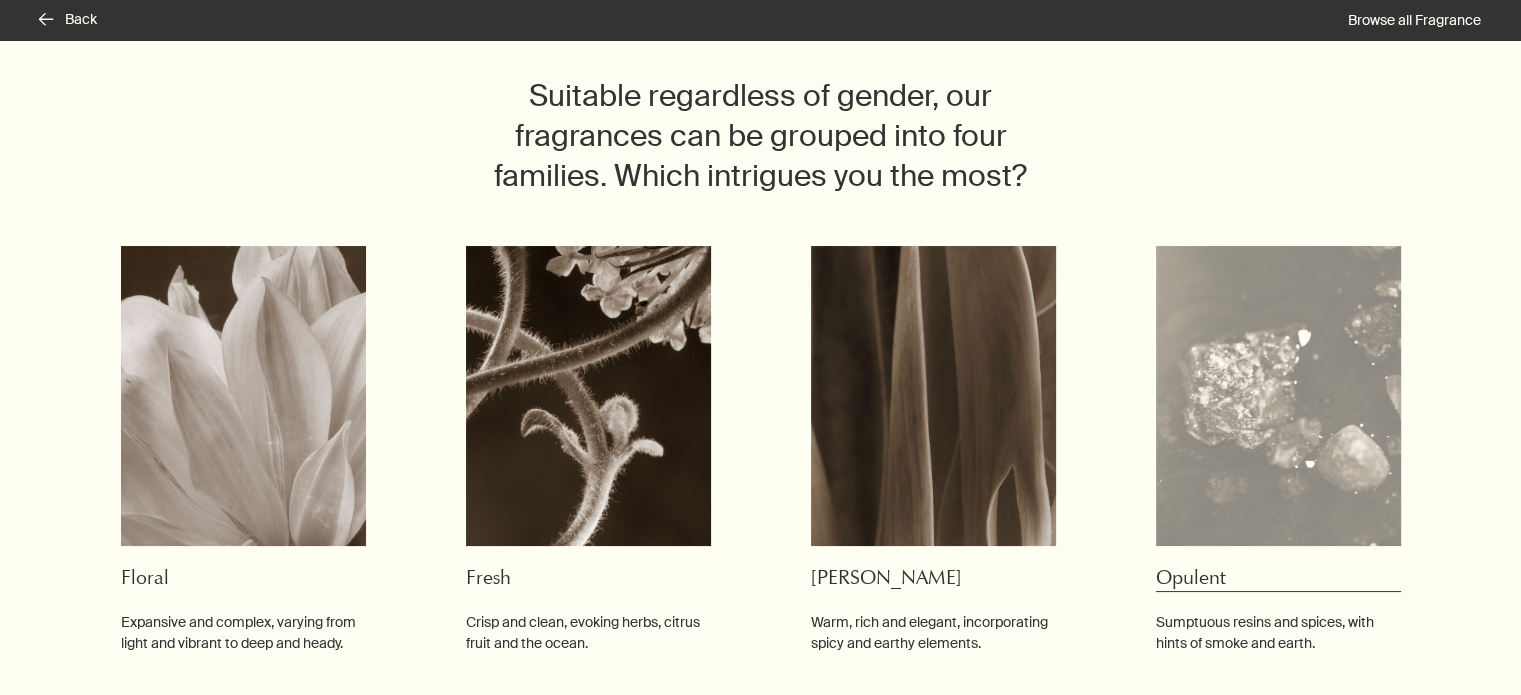 click at bounding box center [1278, 396] 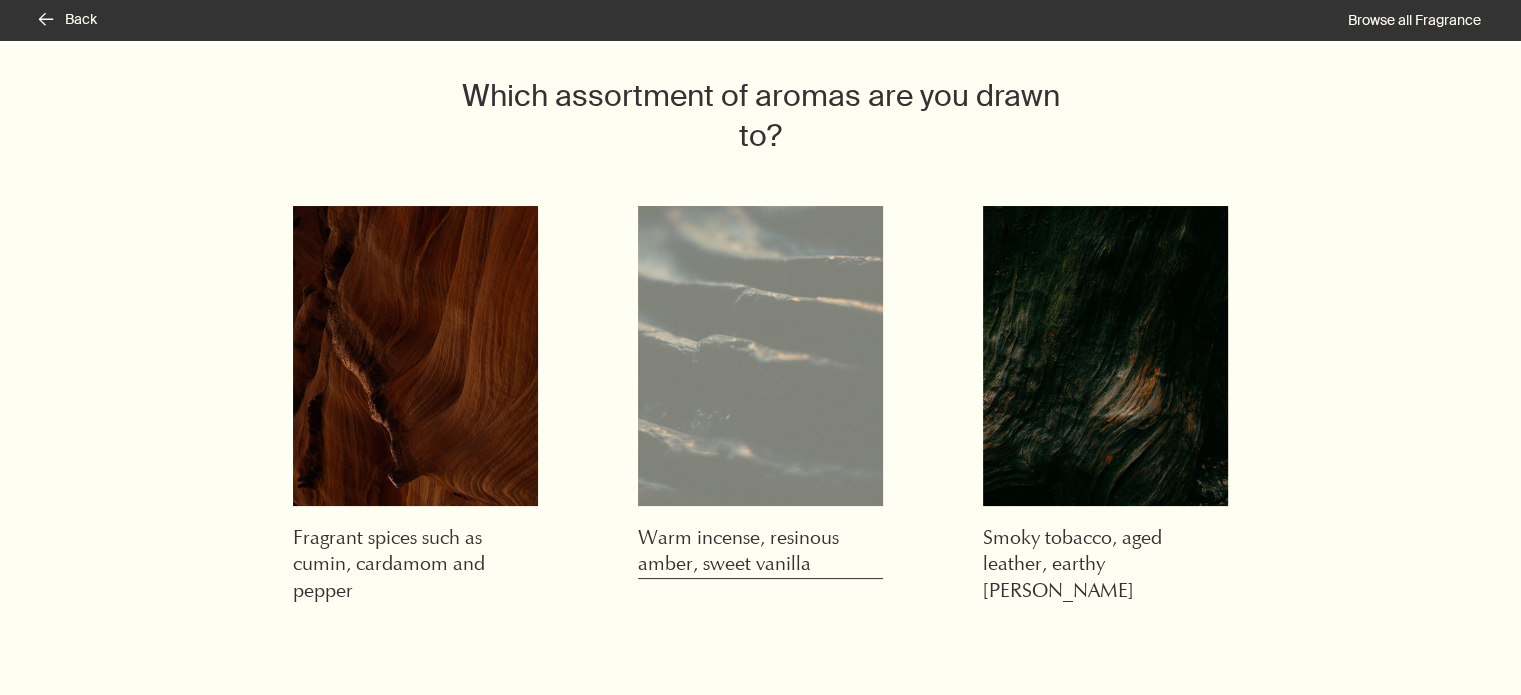 click at bounding box center [760, 356] 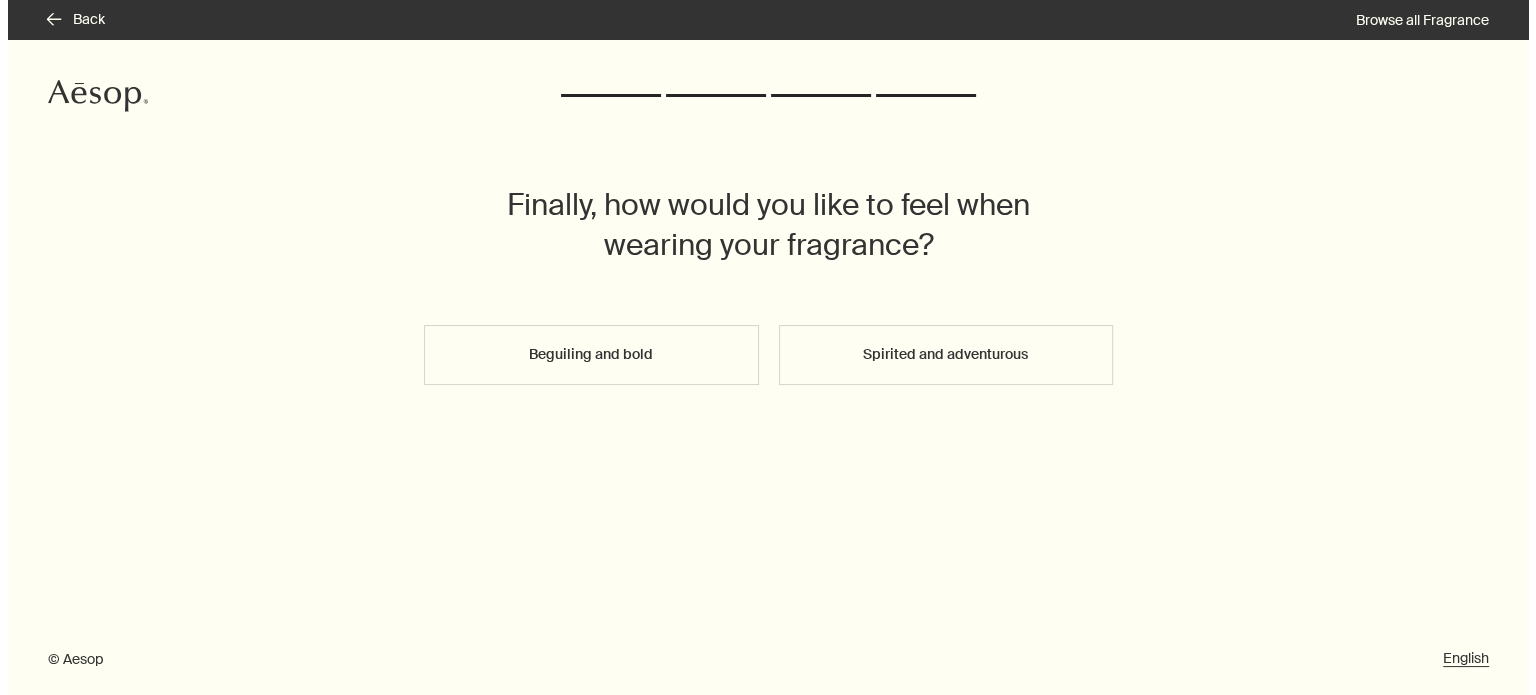 scroll, scrollTop: 0, scrollLeft: 0, axis: both 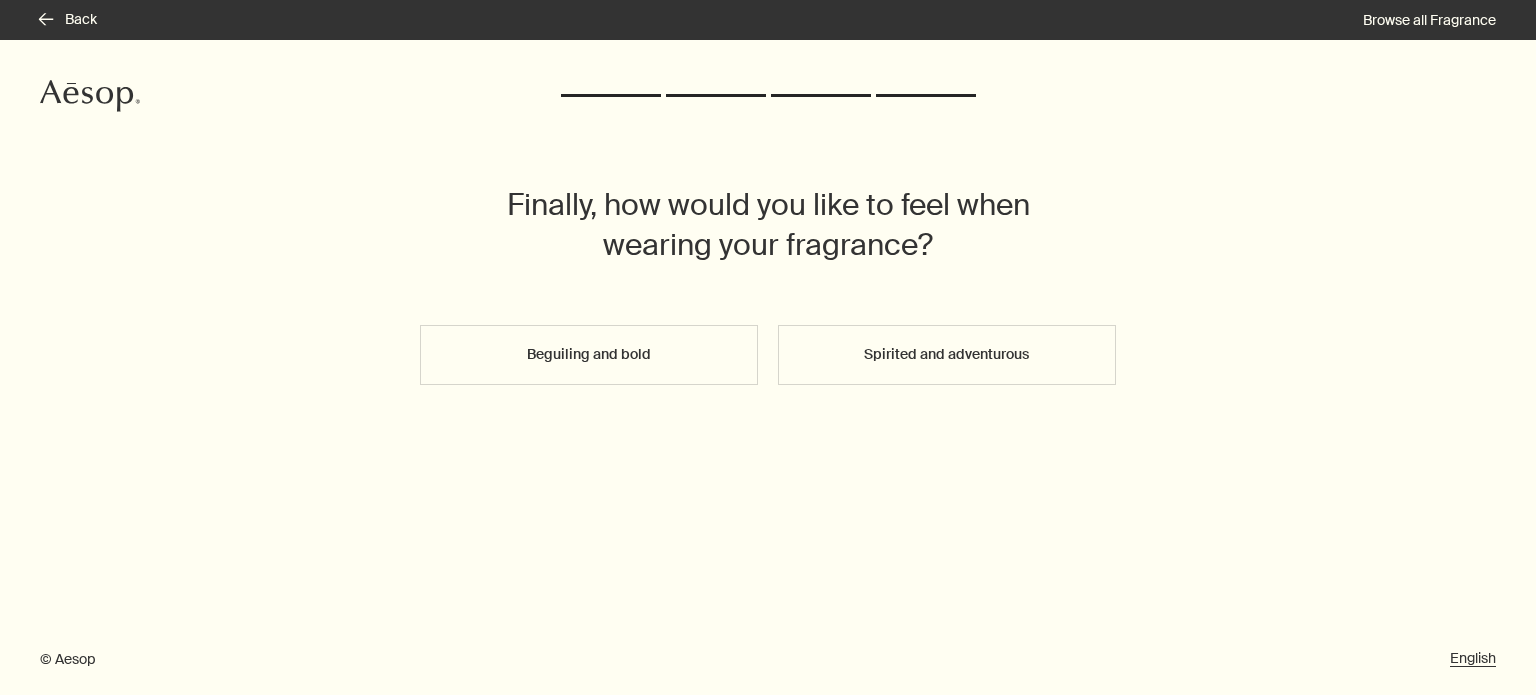 click on "Spirited and adventurous" at bounding box center (947, 355) 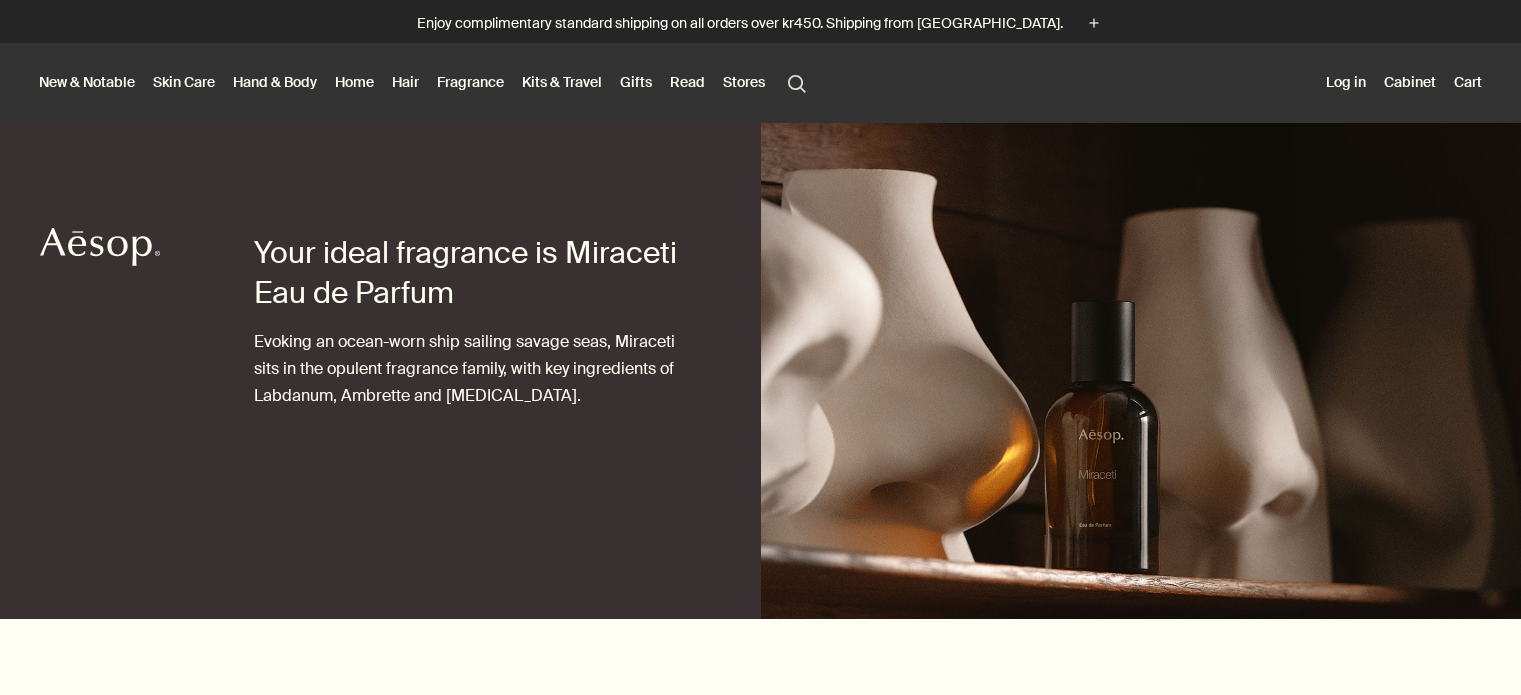 scroll, scrollTop: 0, scrollLeft: 0, axis: both 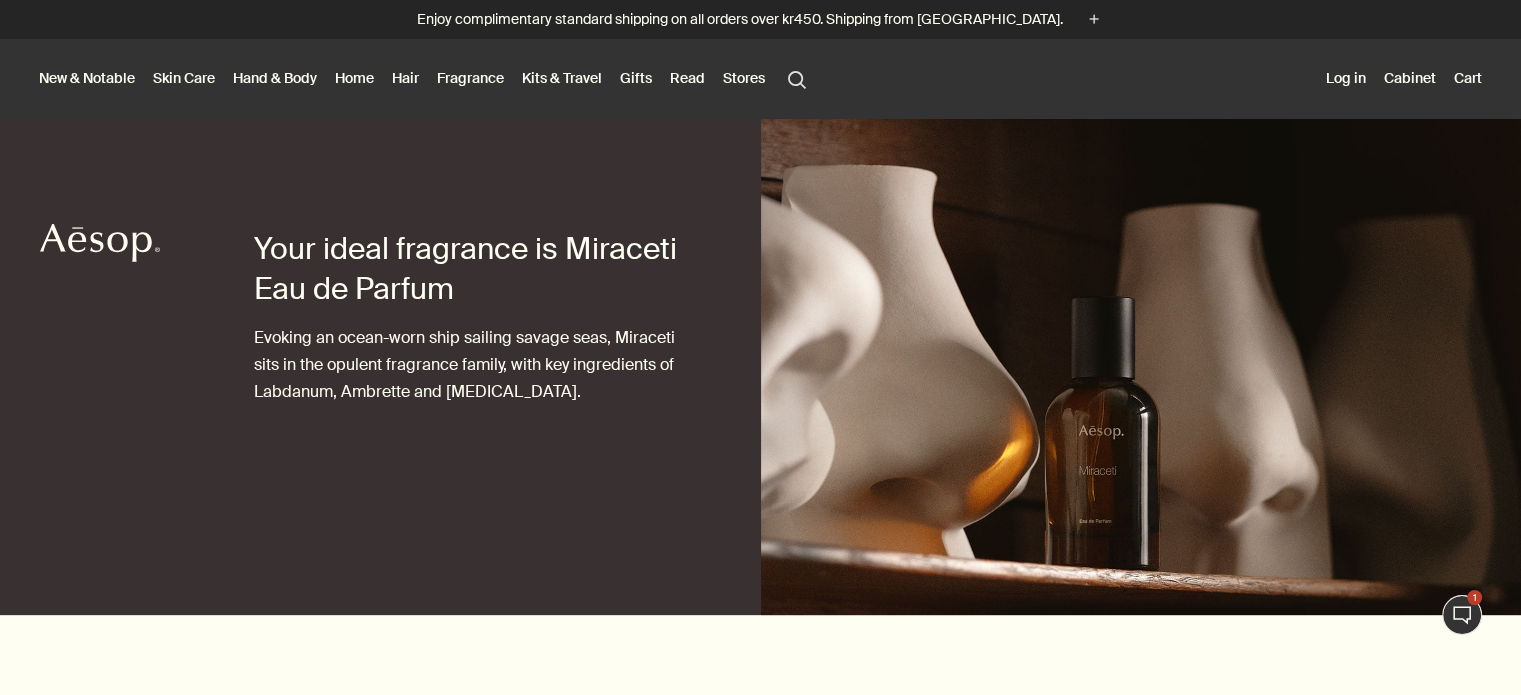 click at bounding box center [1141, 367] 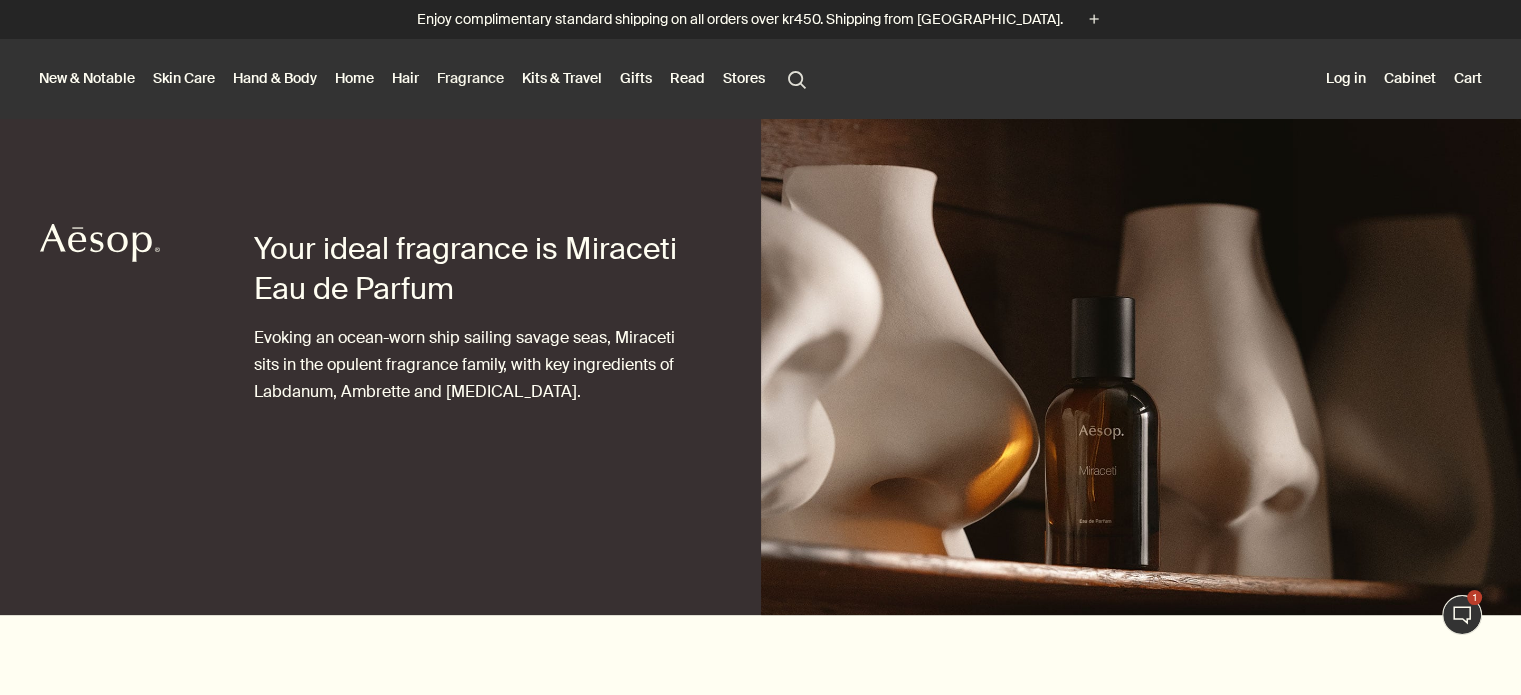 click on "Fragrance" at bounding box center (470, 78) 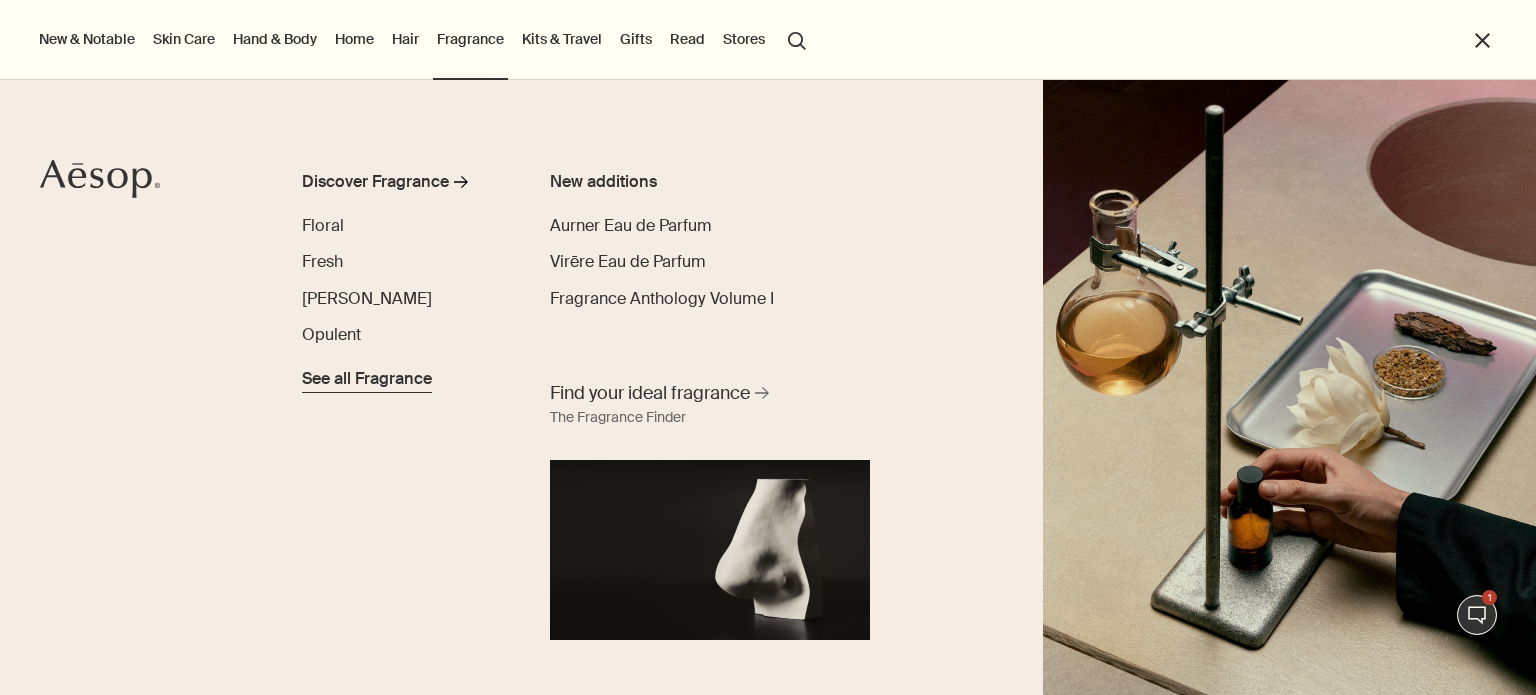 click on "See all Fragrance" at bounding box center [367, 379] 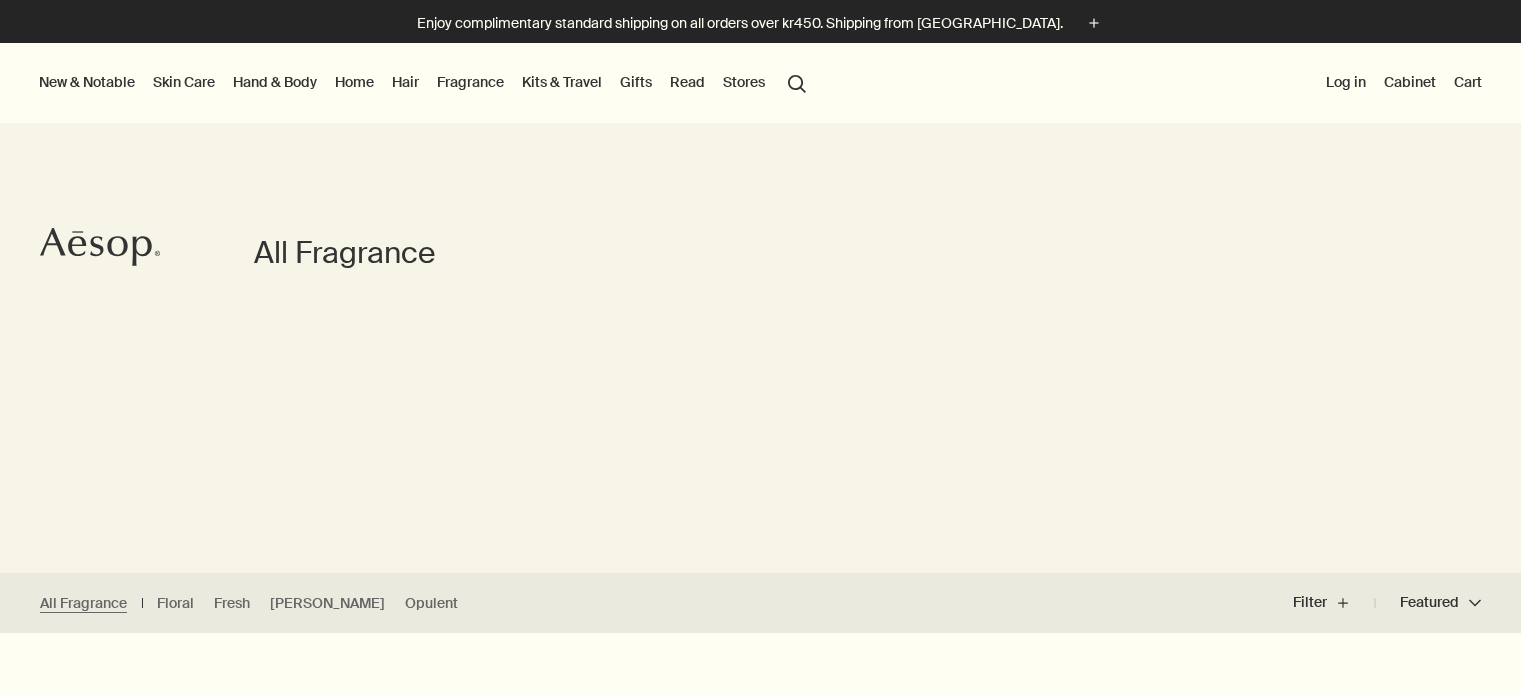 scroll, scrollTop: 0, scrollLeft: 0, axis: both 